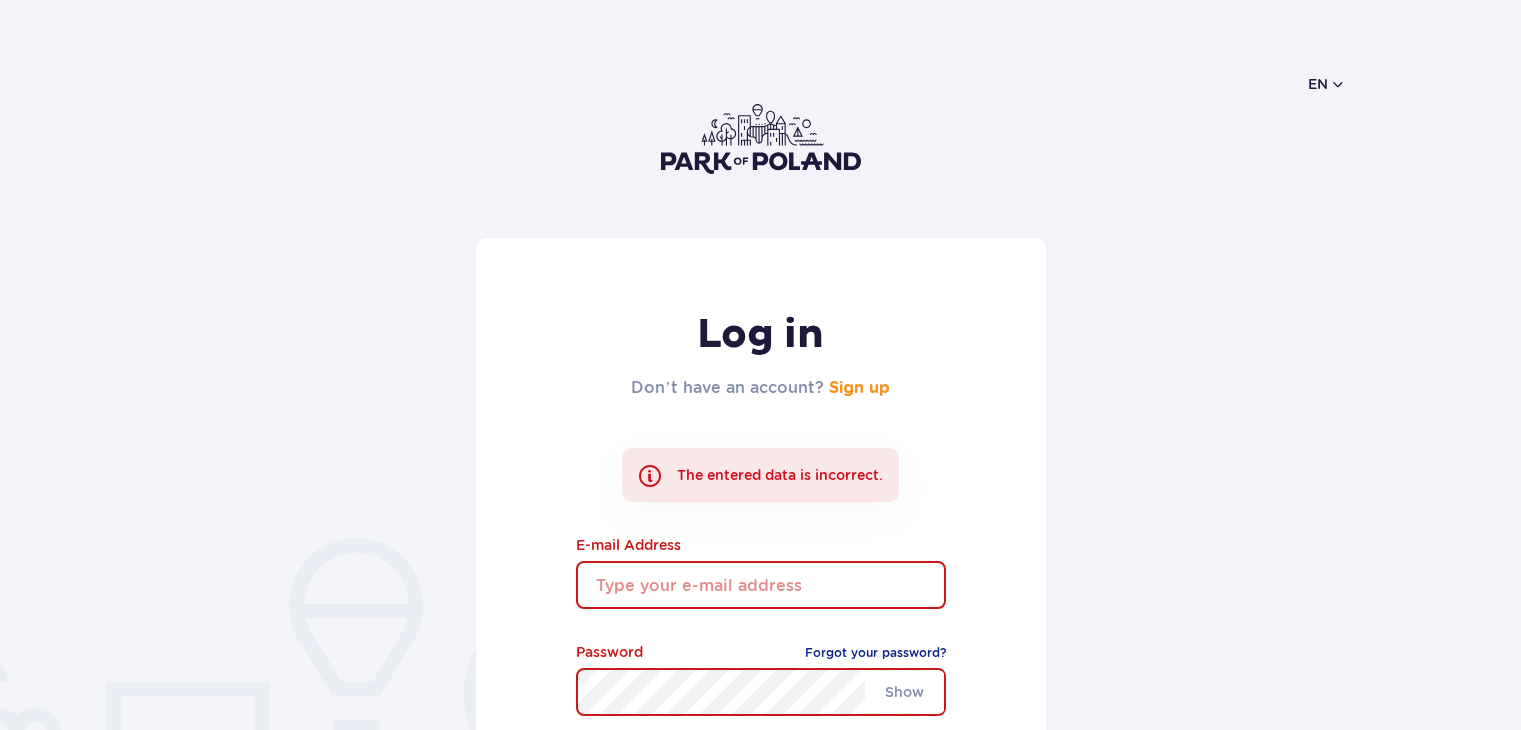 scroll, scrollTop: 0, scrollLeft: 0, axis: both 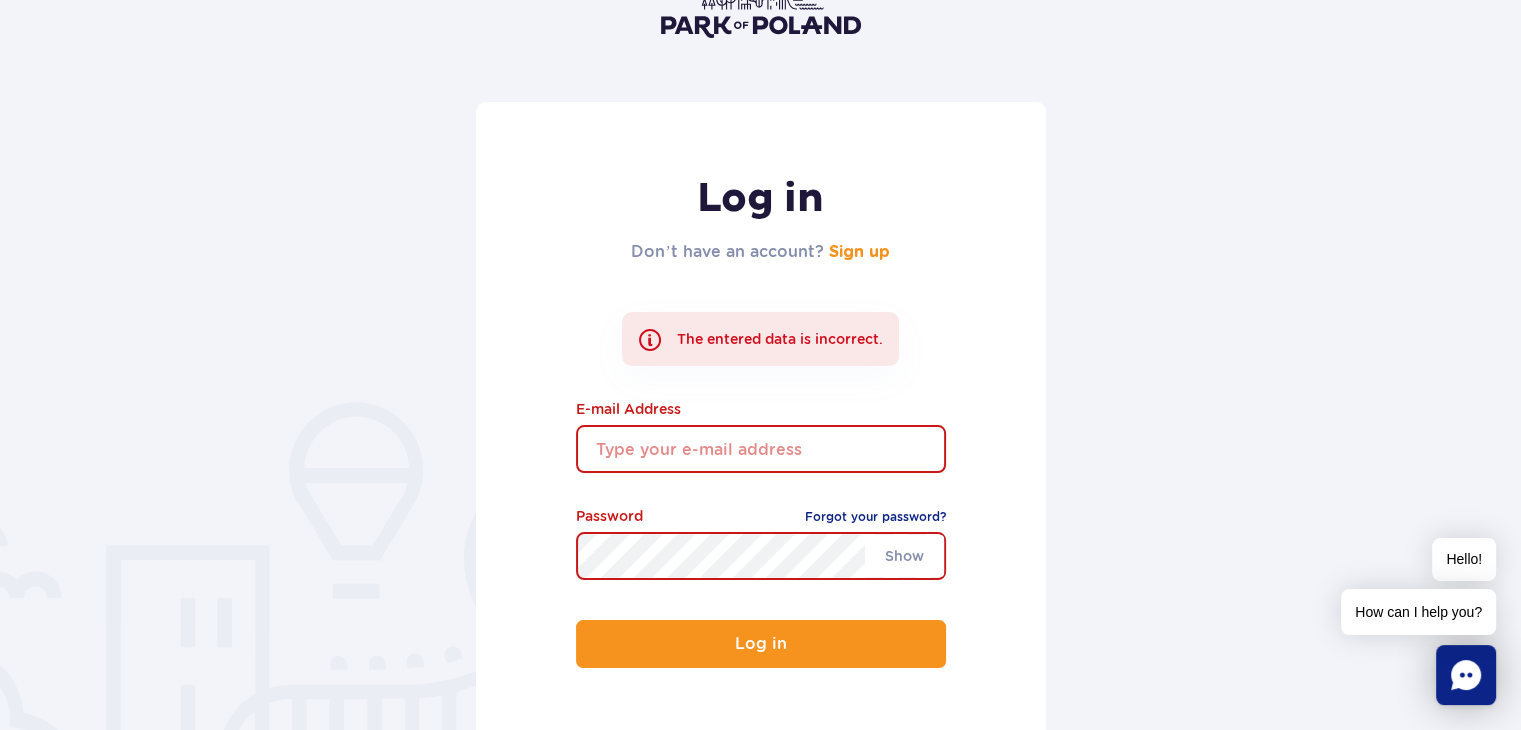 click at bounding box center (761, 449) 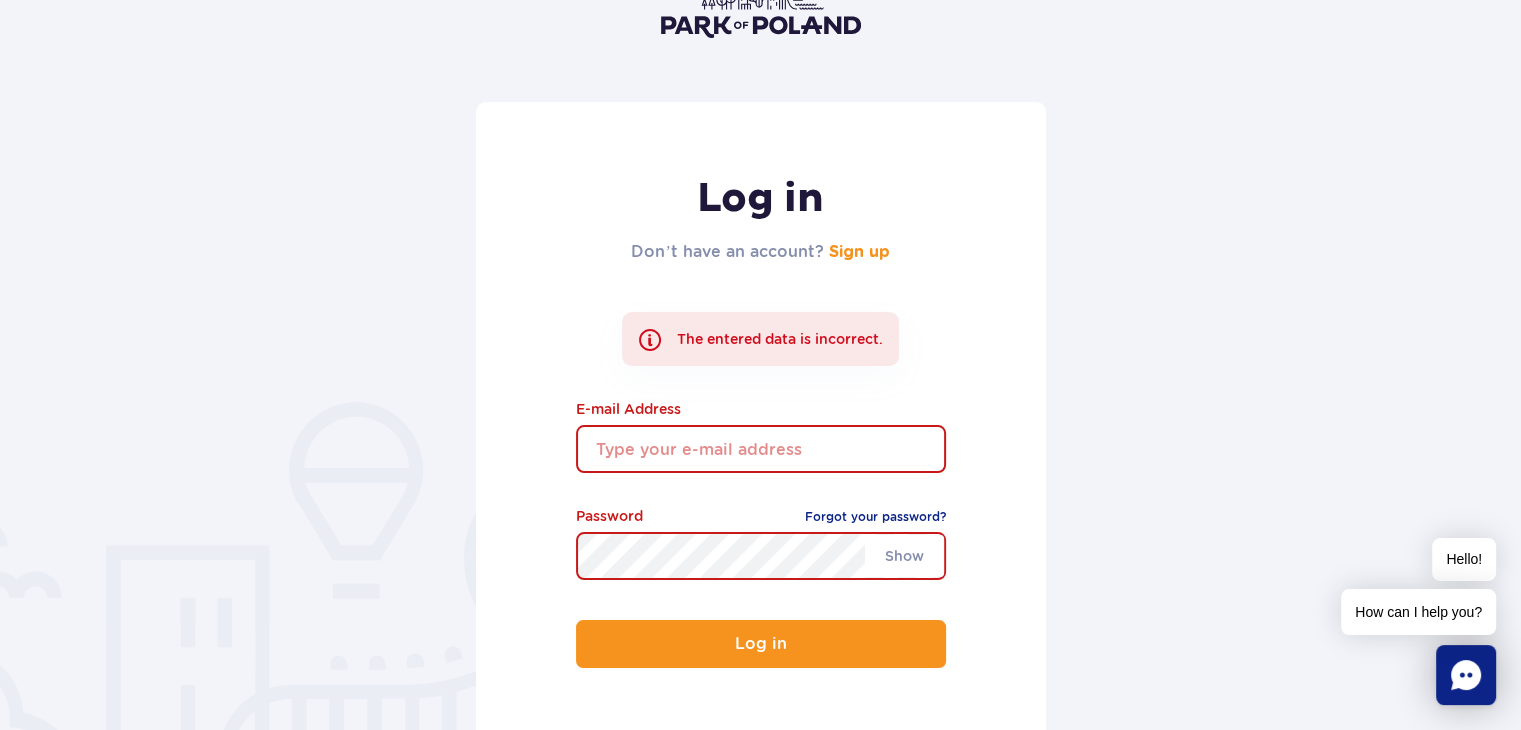 type on "iveta.rupslaukyte987@gmail.com" 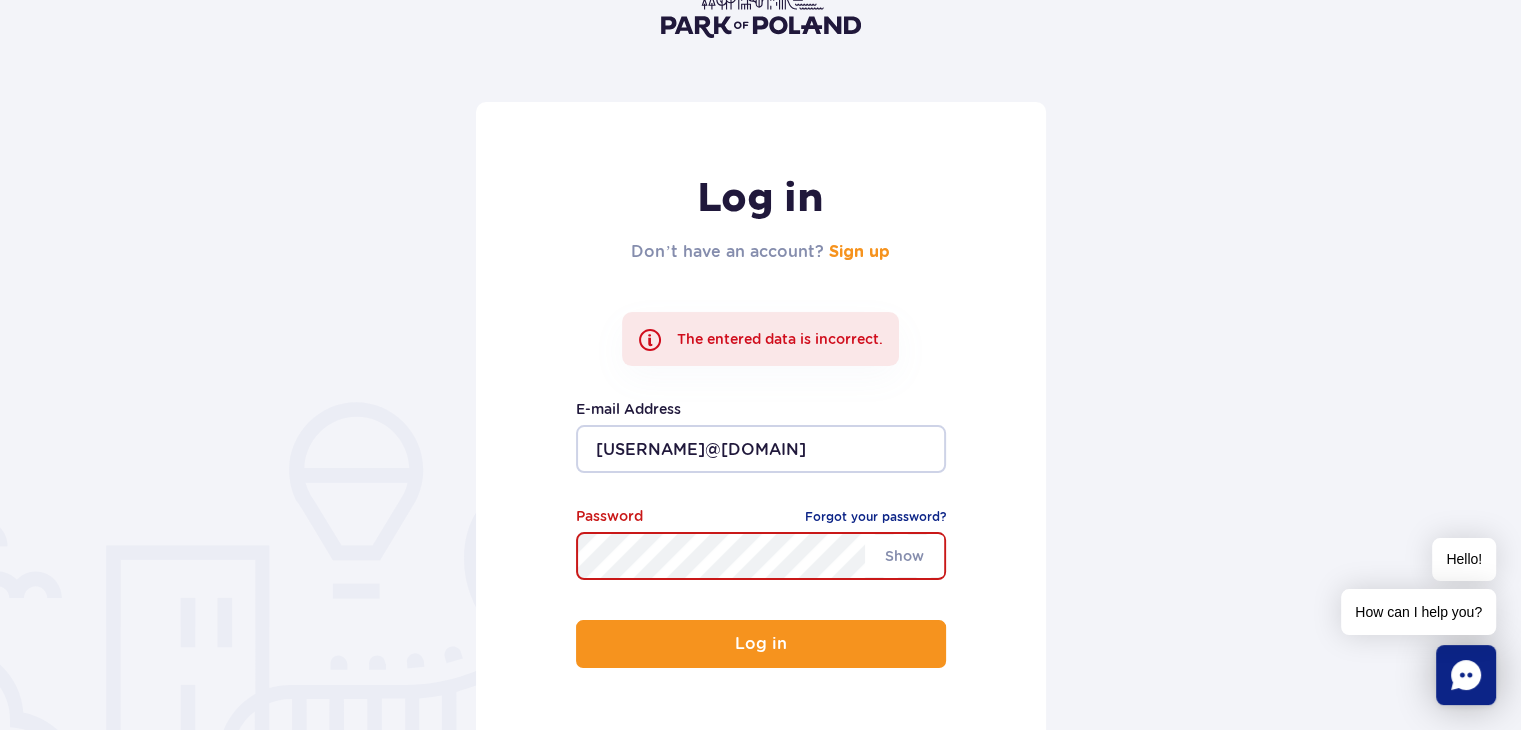 click on "Log in" at bounding box center [761, 644] 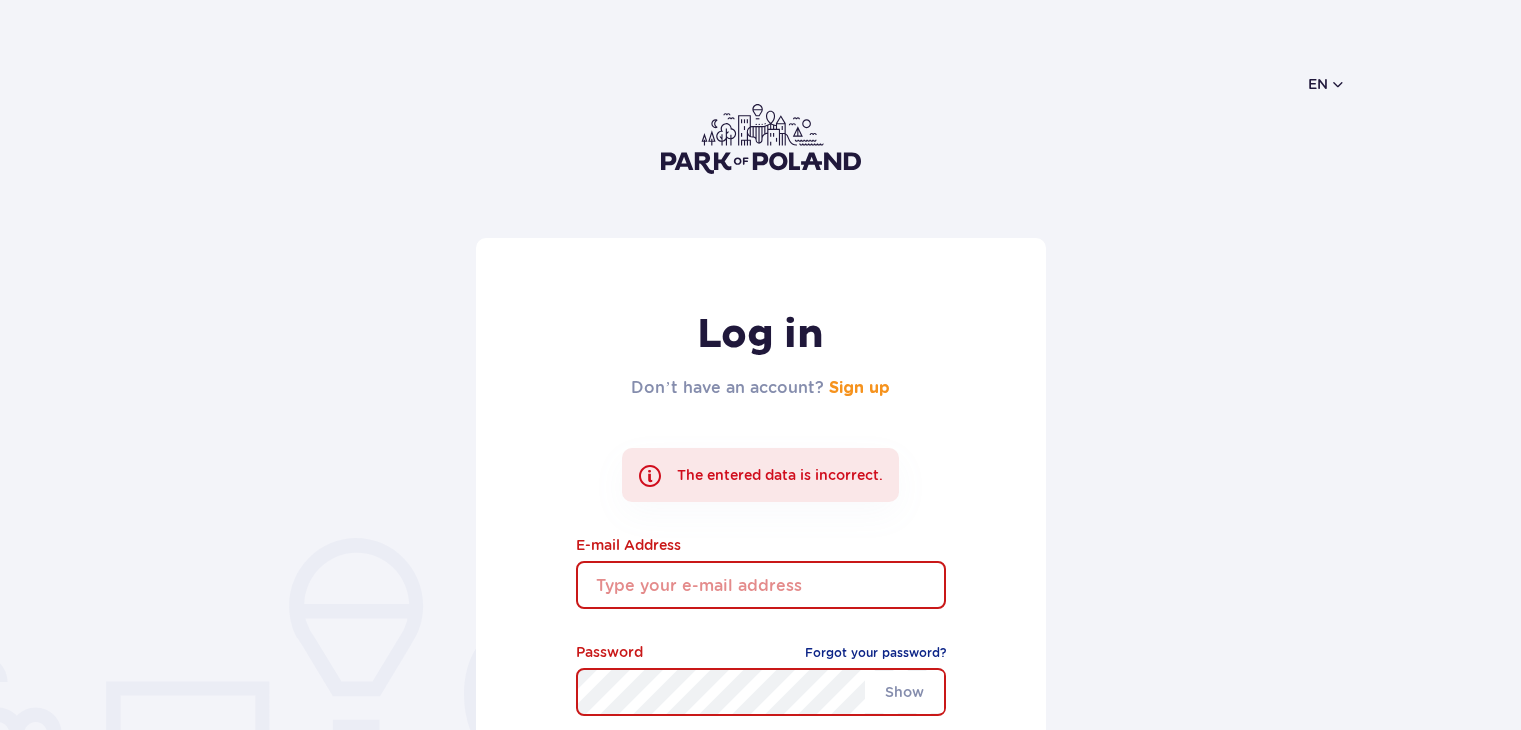 scroll, scrollTop: 0, scrollLeft: 0, axis: both 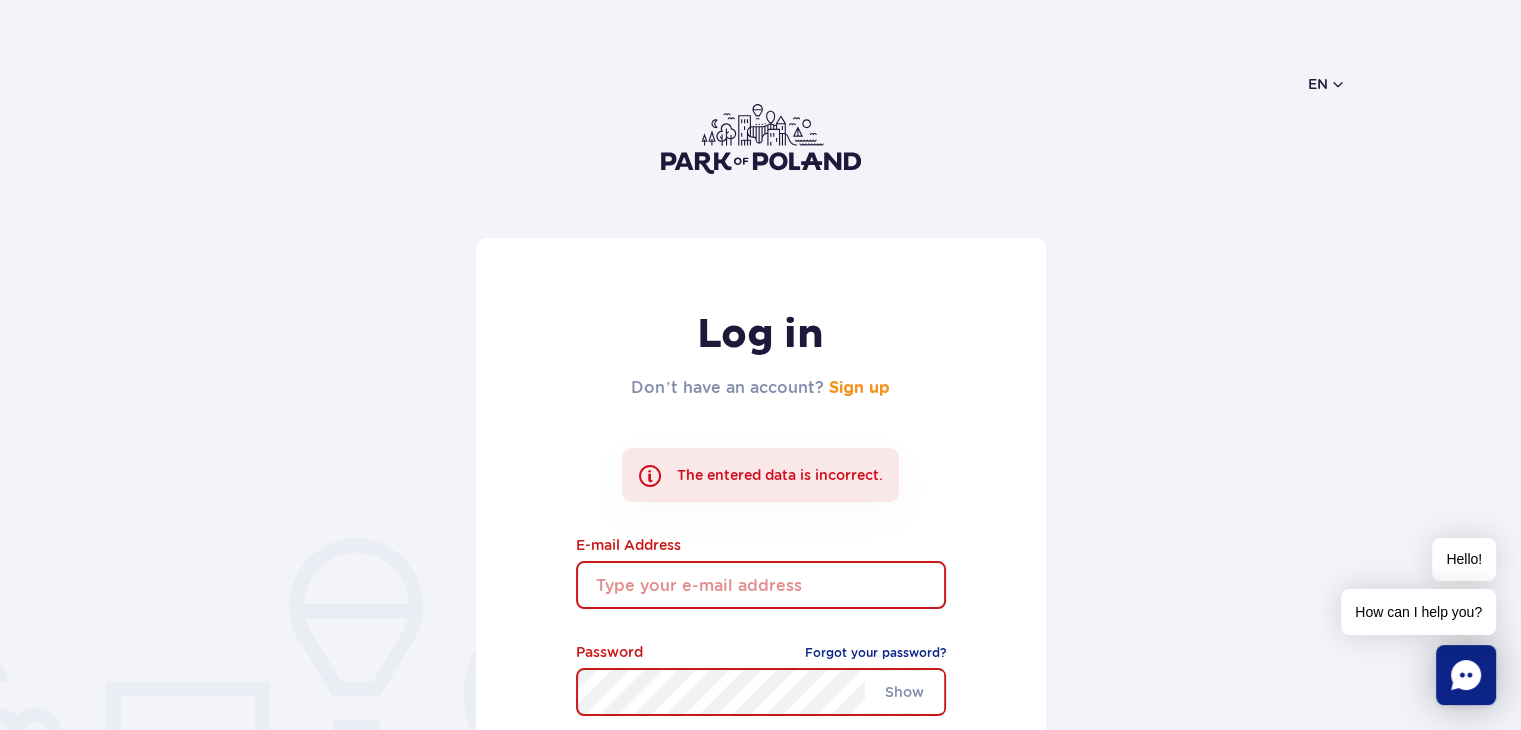 click on "Don’t have an account?
Sign up" at bounding box center [760, 388] 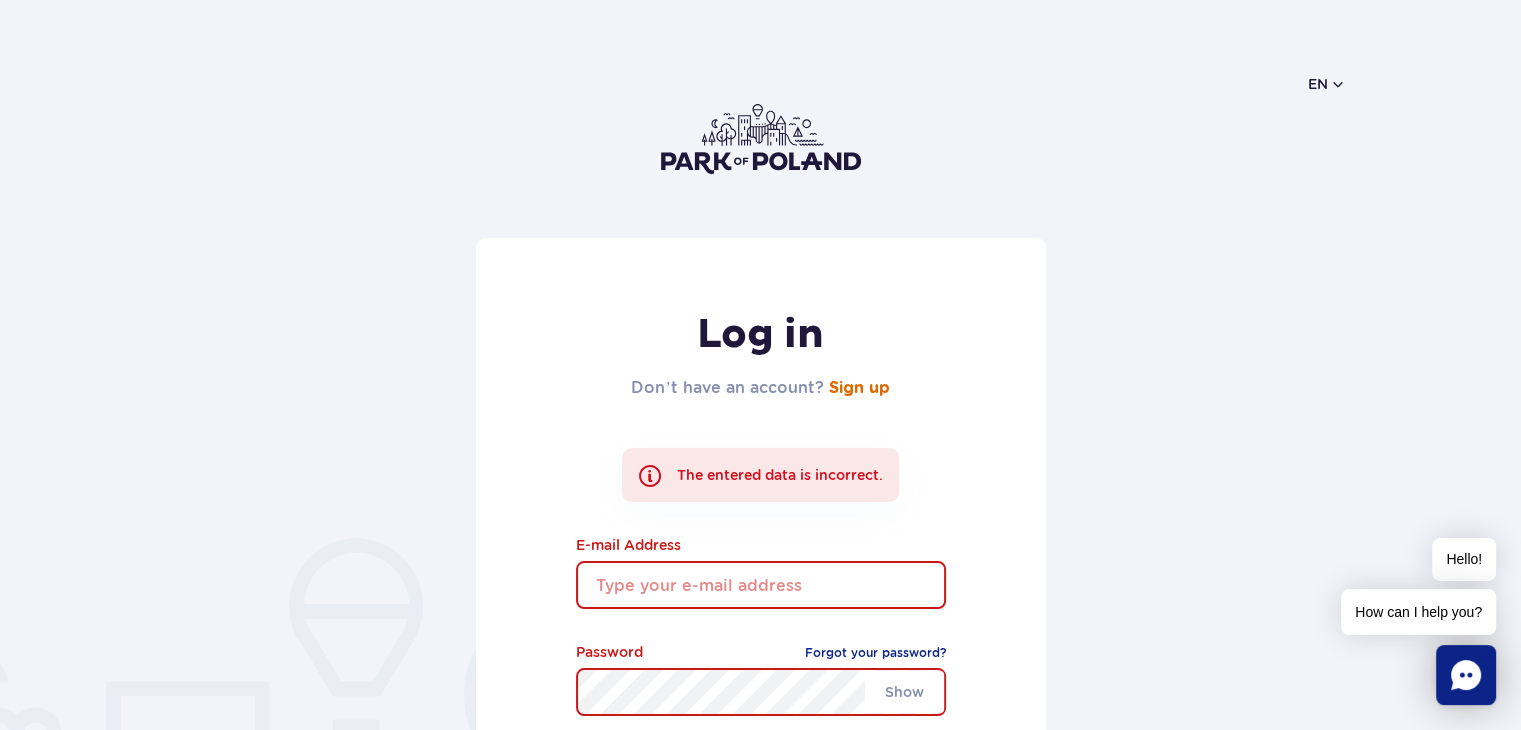 click on "Sign up" at bounding box center [859, 388] 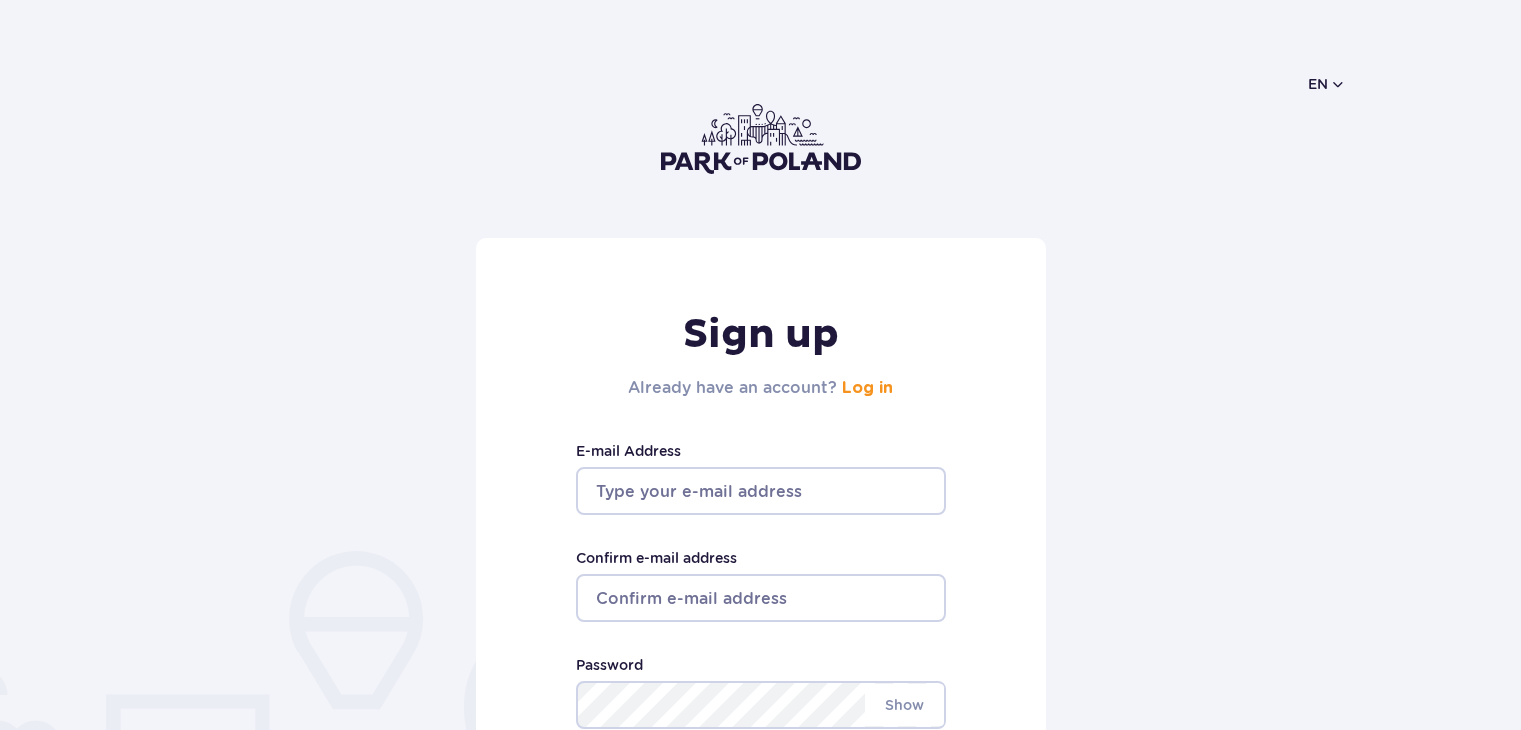 scroll, scrollTop: 0, scrollLeft: 0, axis: both 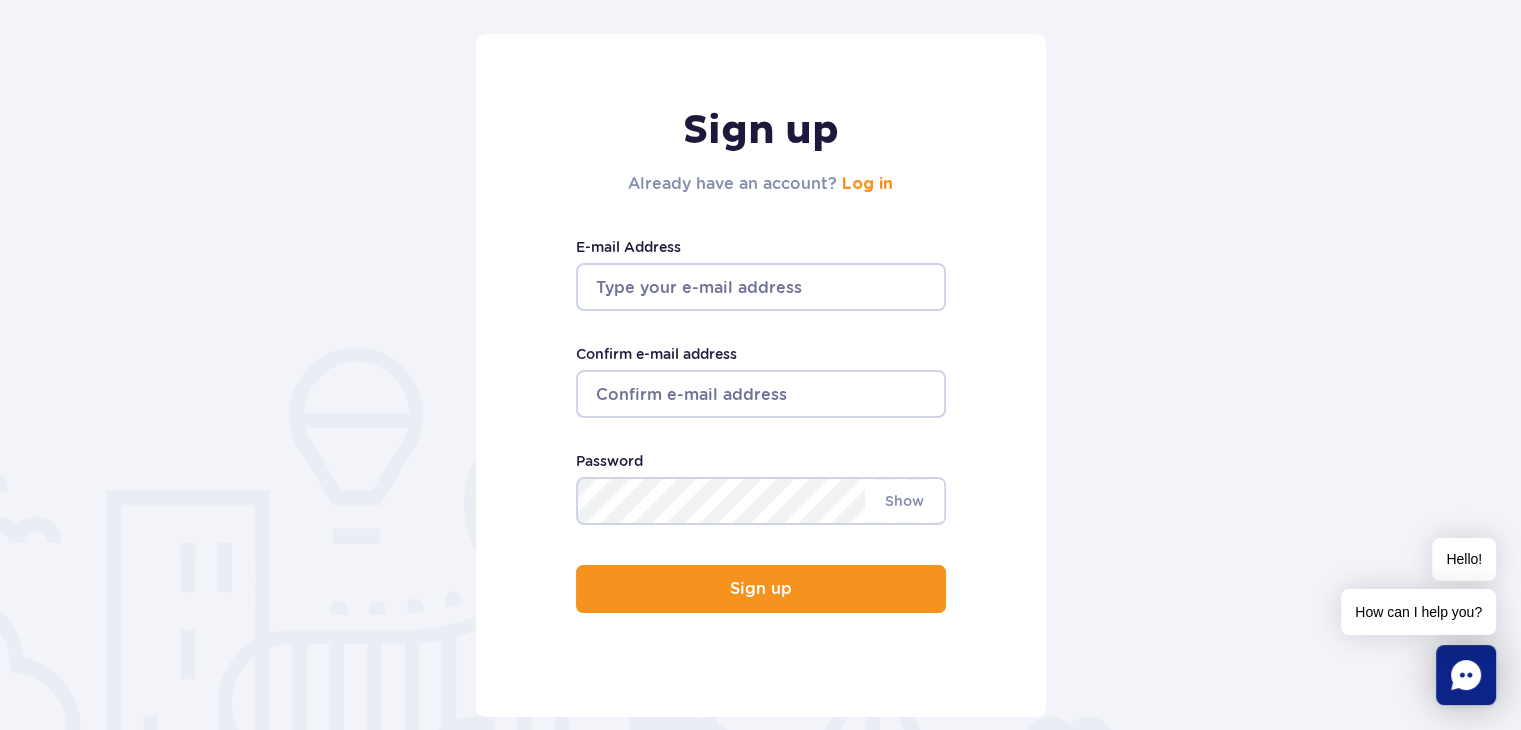 click on "E-mail Address" at bounding box center (761, 287) 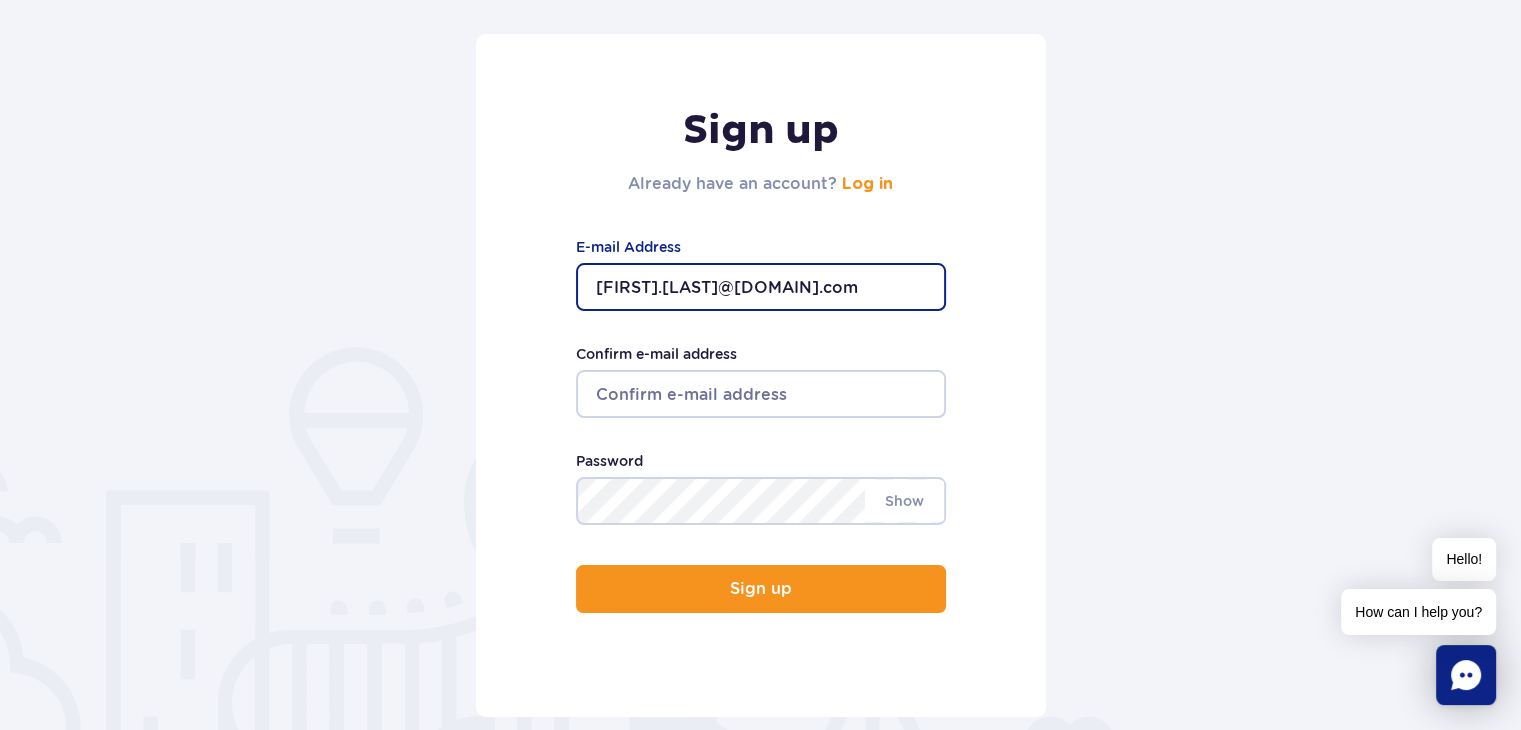 type on "[FIRST].[LAST]@[DOMAIN].com" 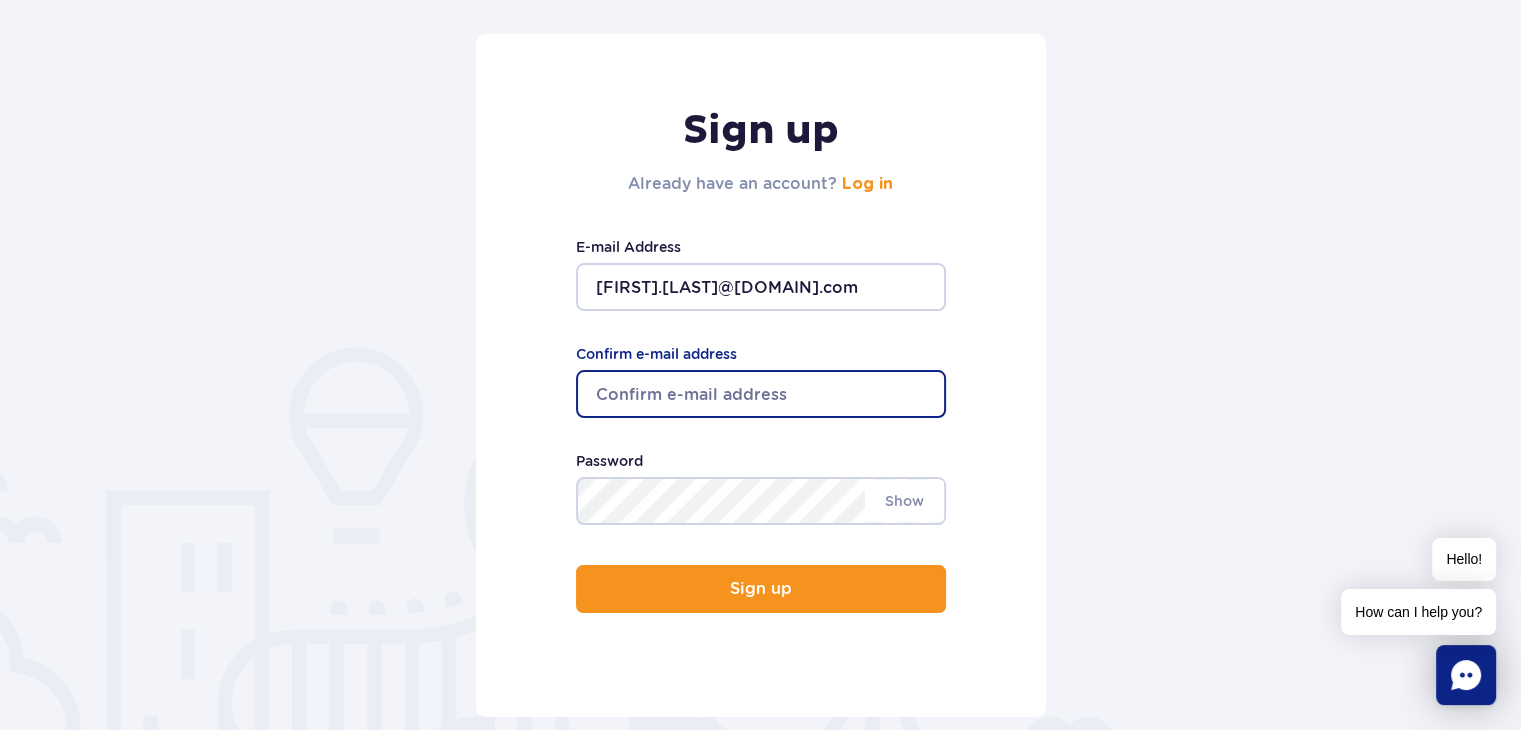 click on "Confirm e-mail address" at bounding box center (761, 394) 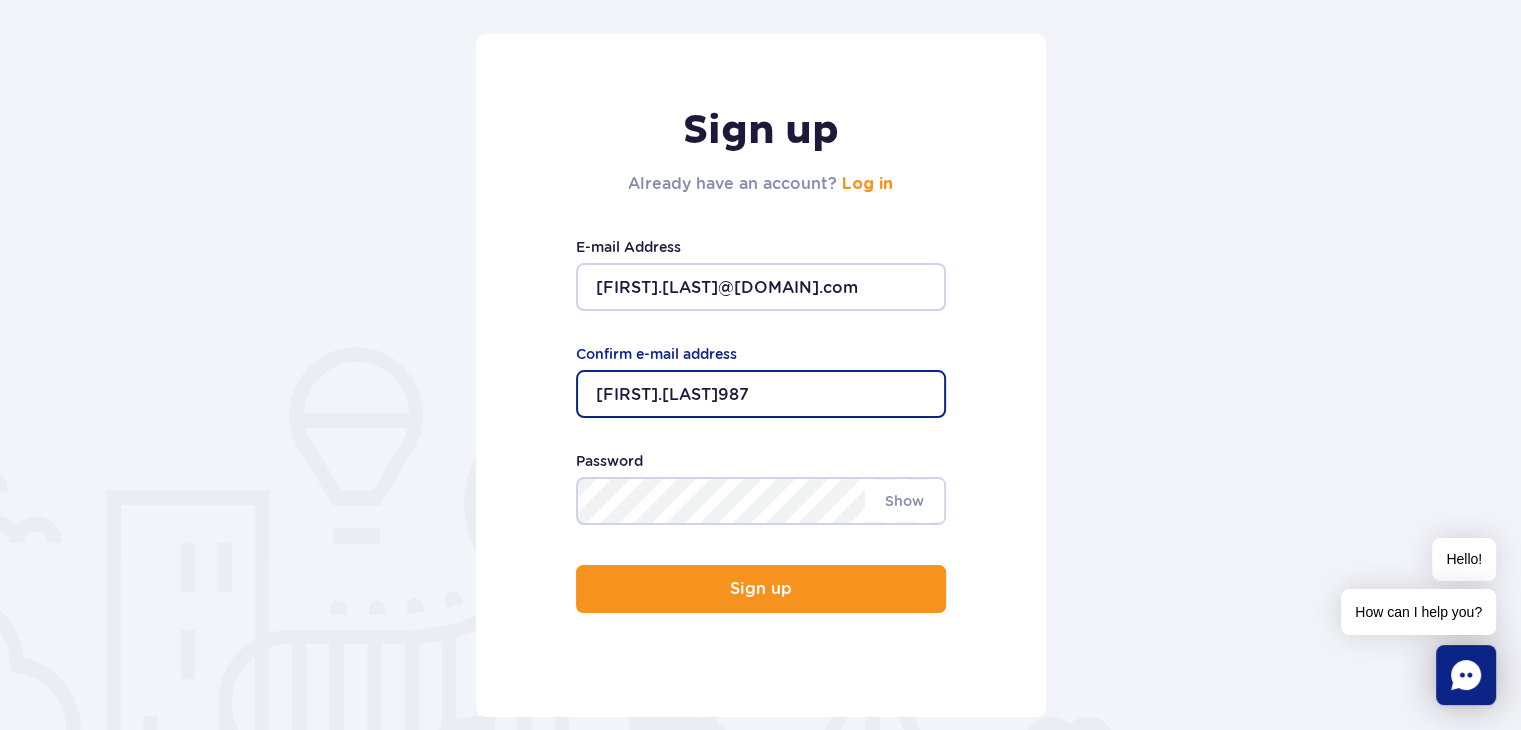 click on "[FIRST].[LAST]987" at bounding box center (761, 394) 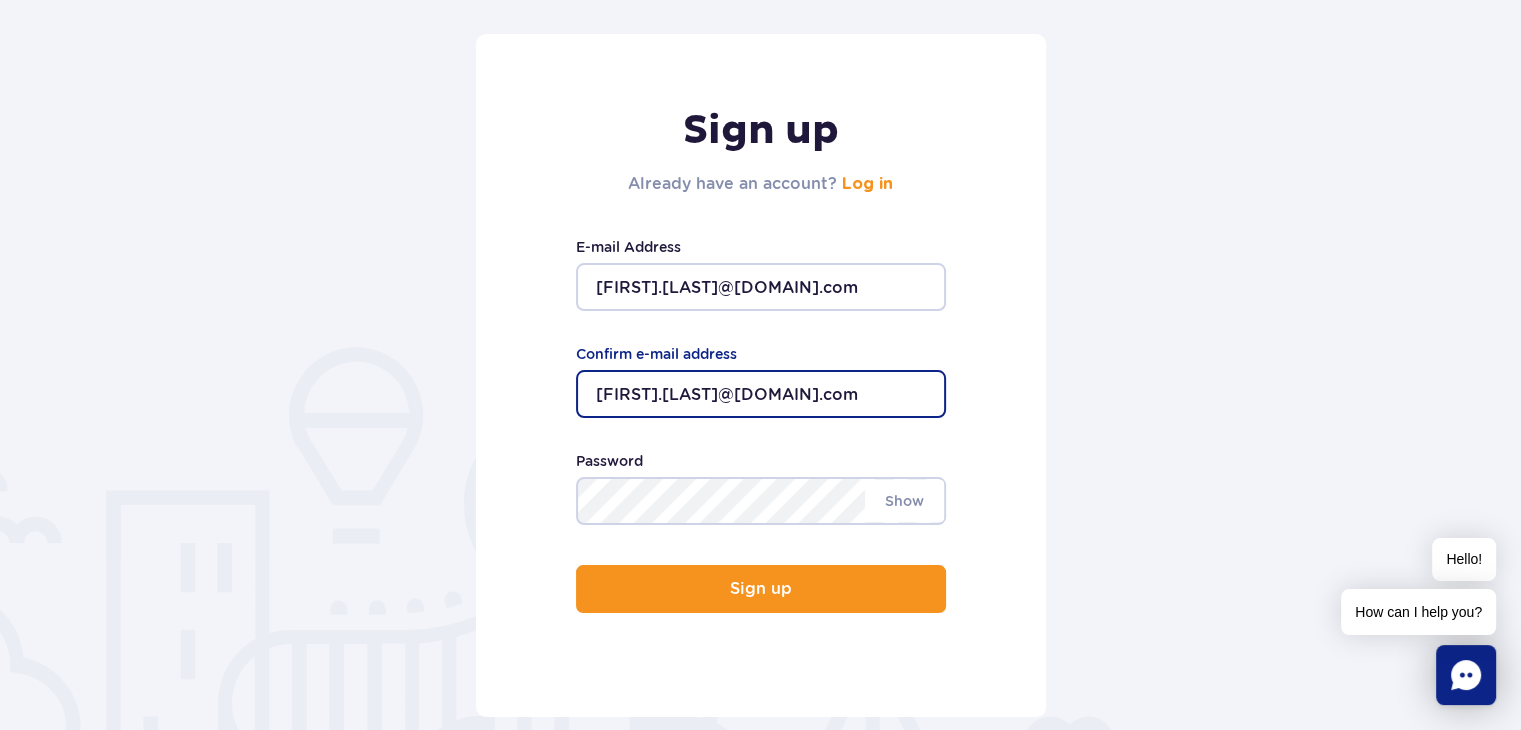 type on "[FIRST].[LAST]@[DOMAIN].com" 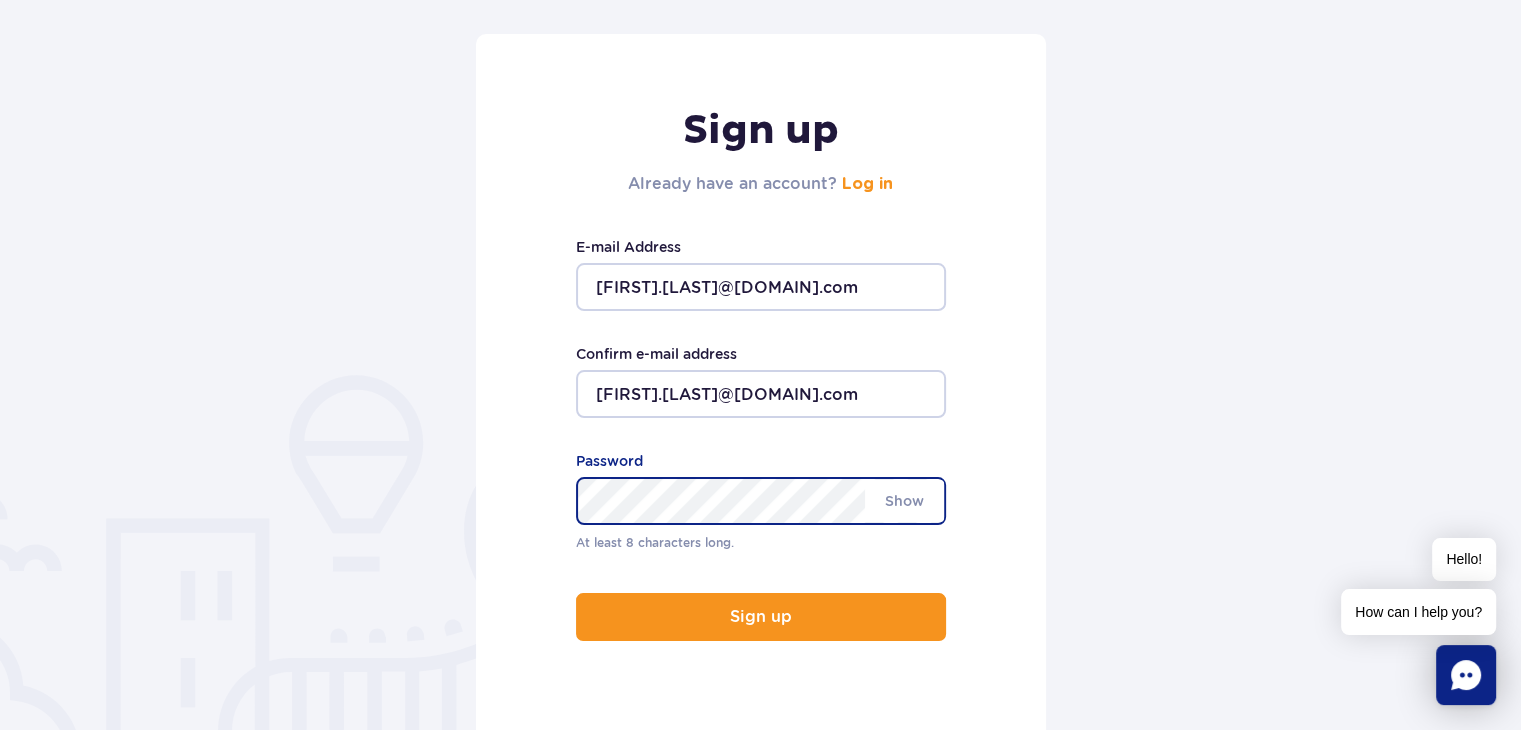 click on "Sign up" at bounding box center (761, 617) 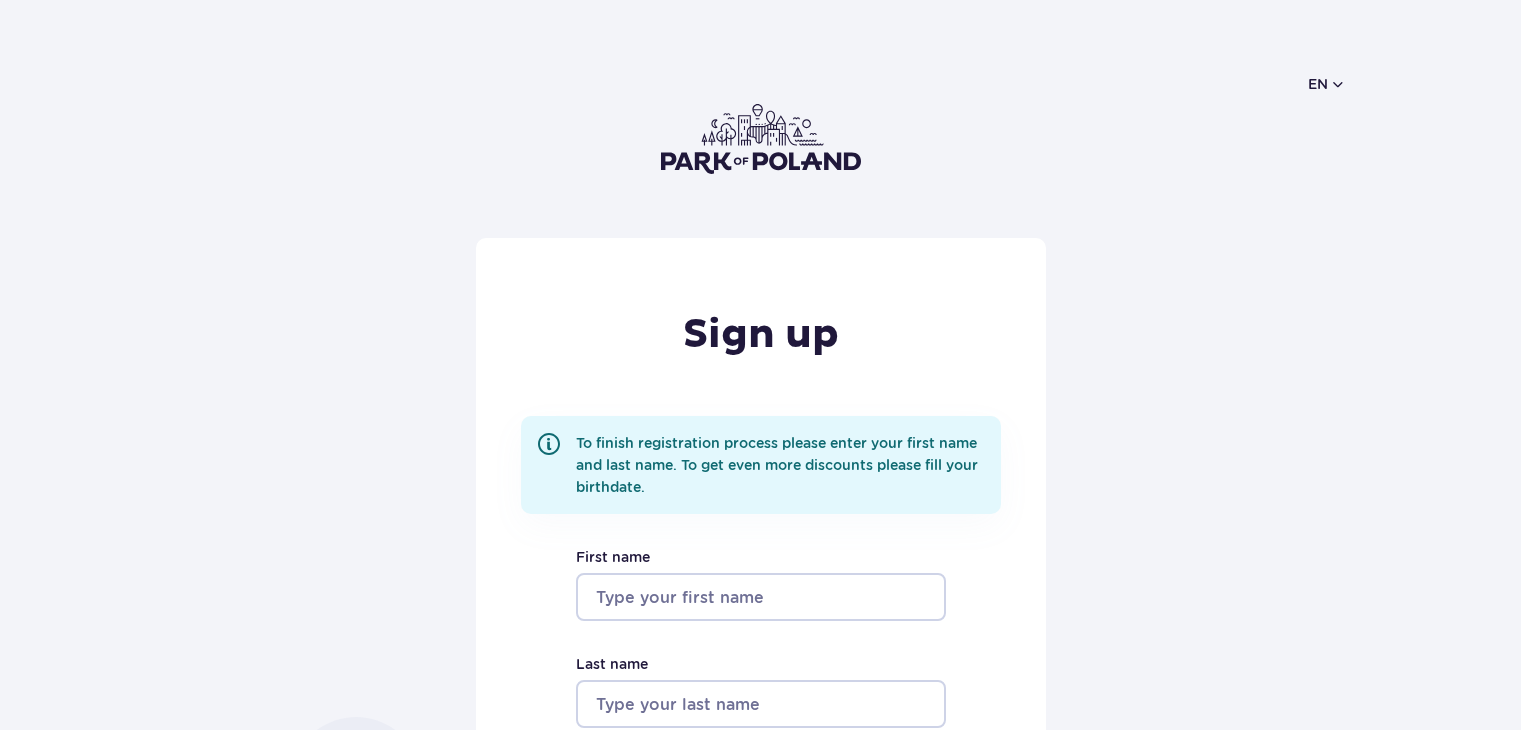 scroll, scrollTop: 0, scrollLeft: 0, axis: both 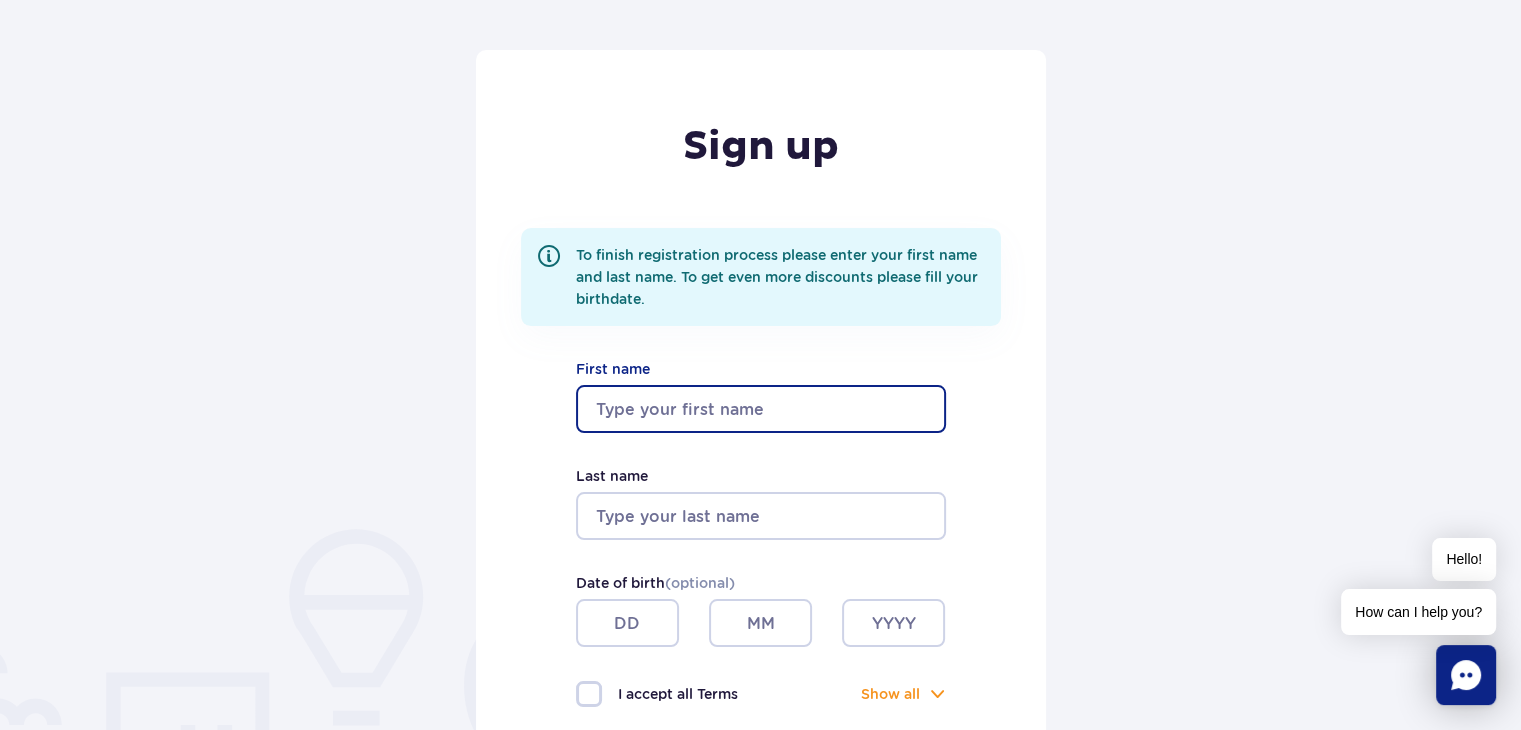 click on "First name" at bounding box center (761, 409) 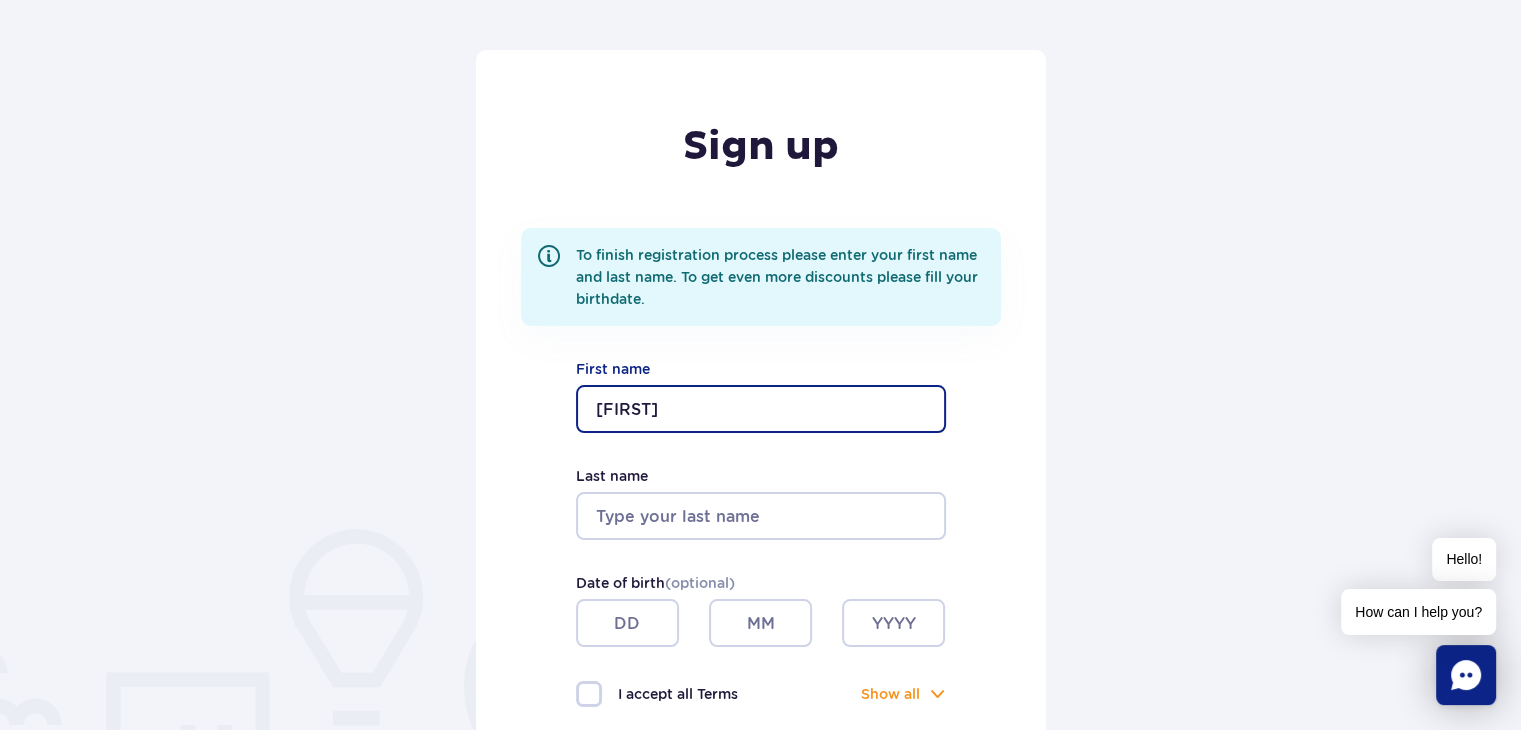 type on "Iveta" 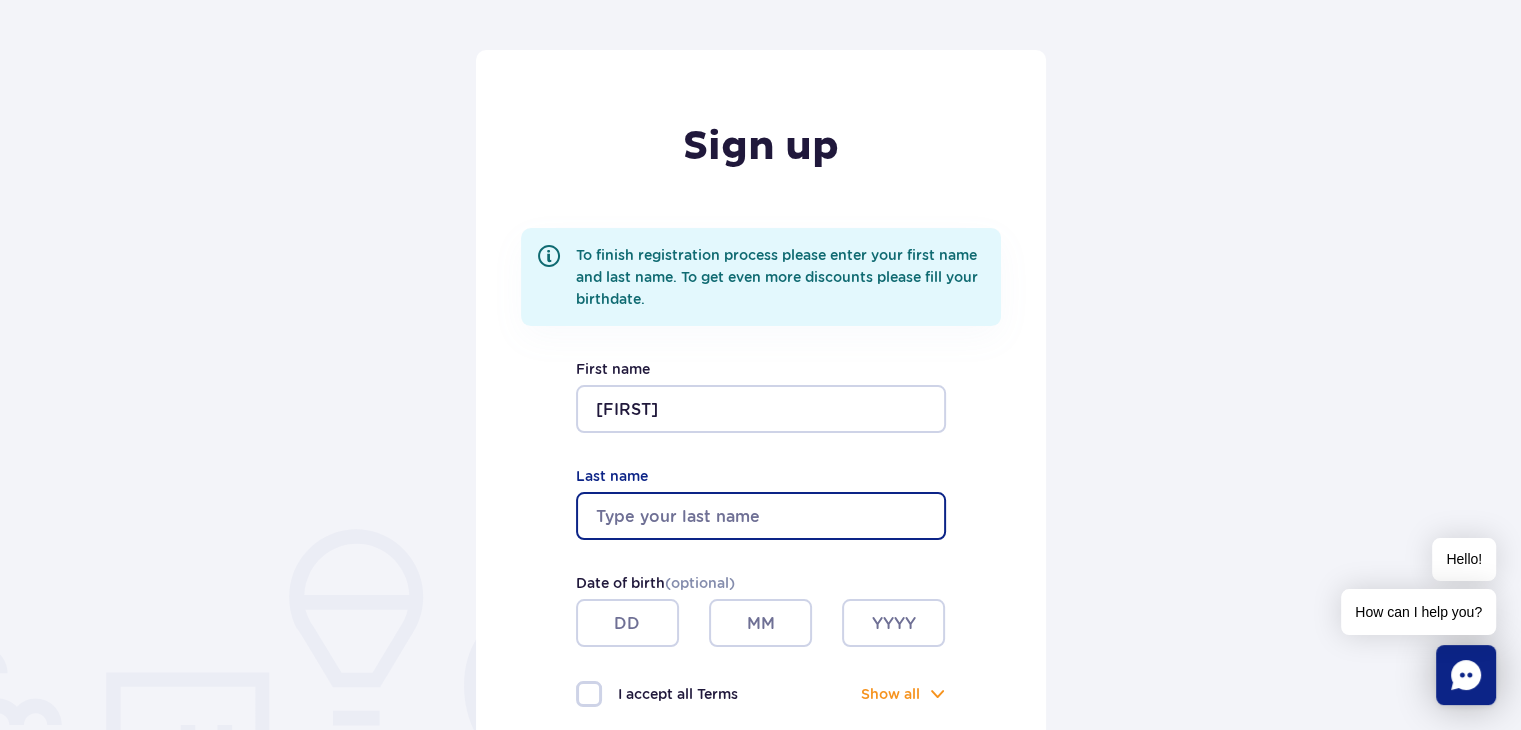 click on "Last name" at bounding box center [761, 516] 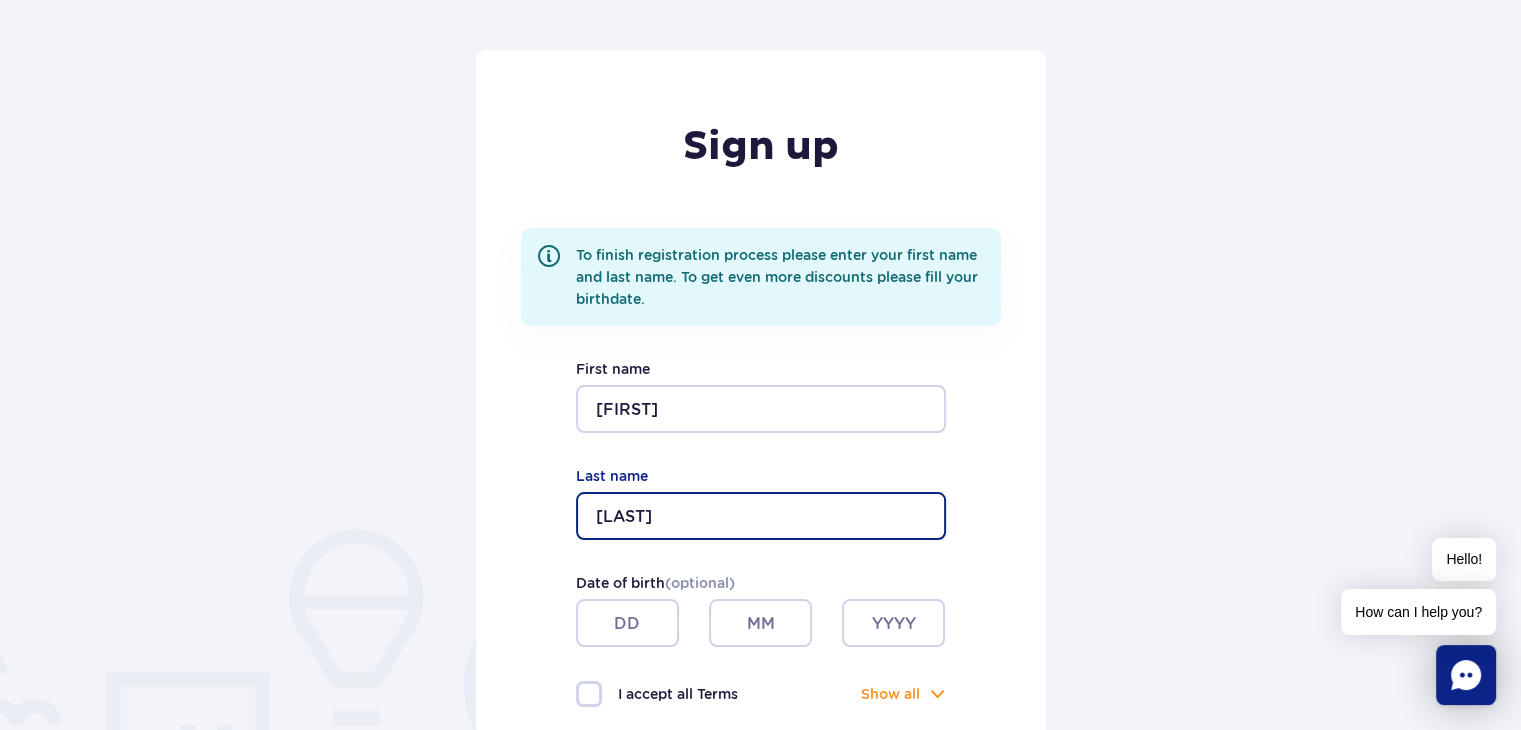 type on "Rupšlaukytė" 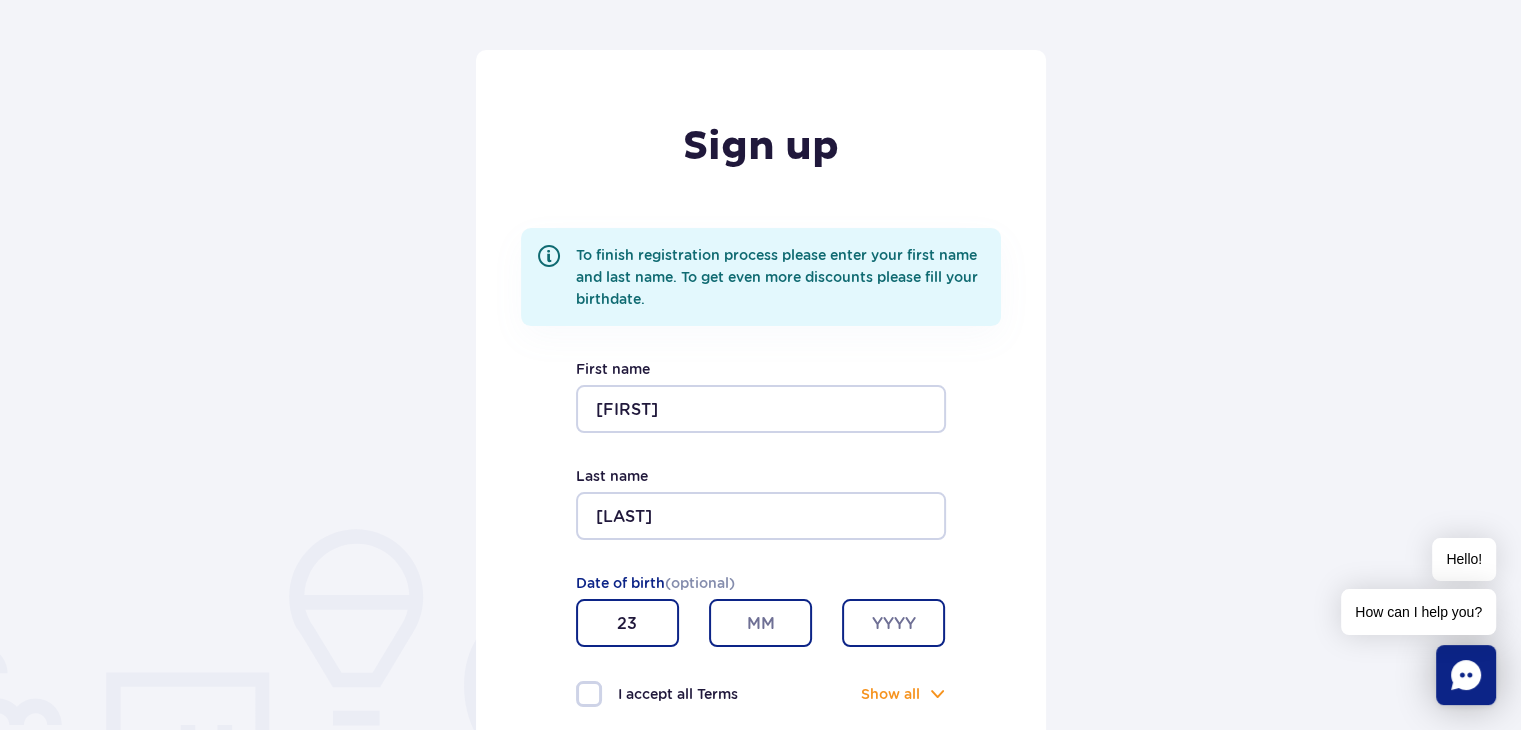 type on "23" 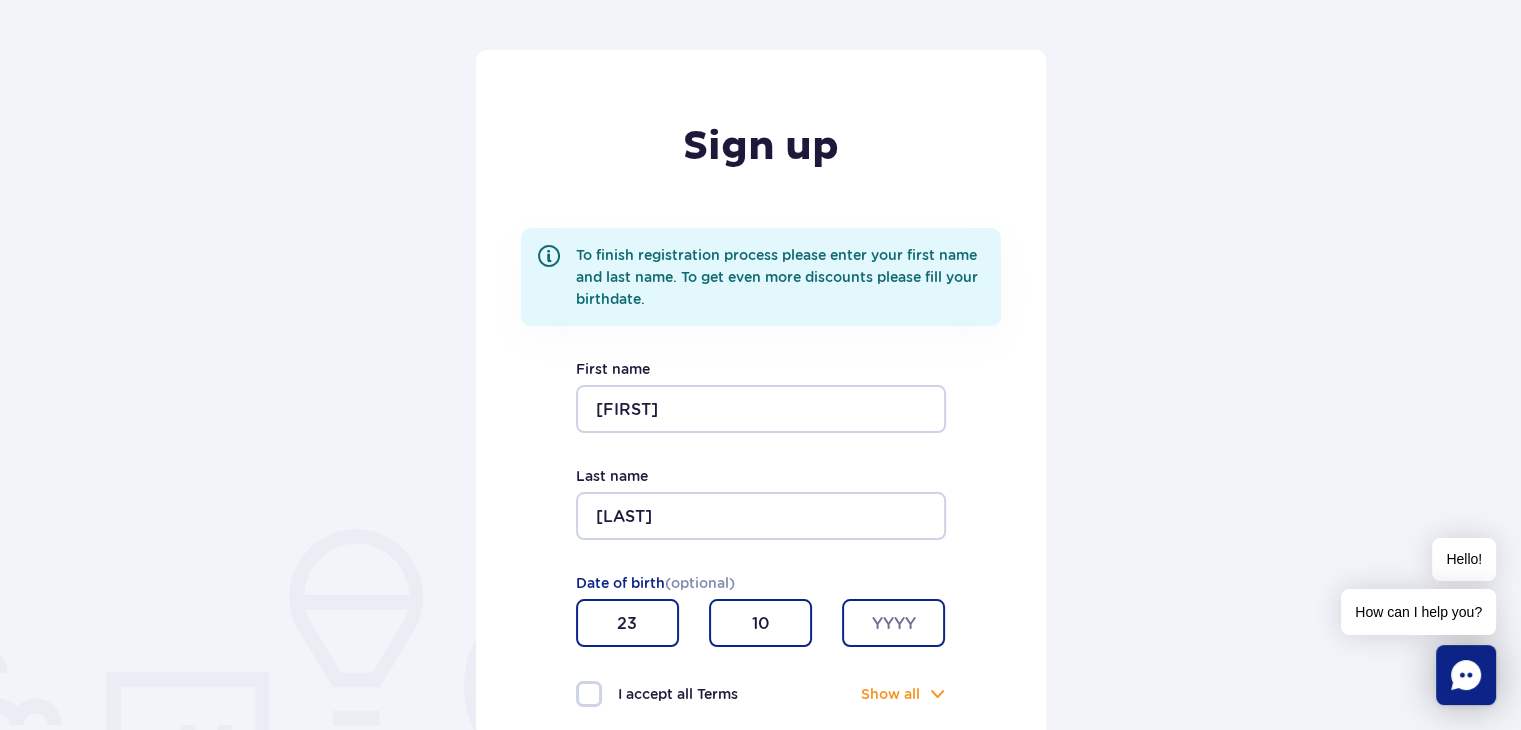 type on "10" 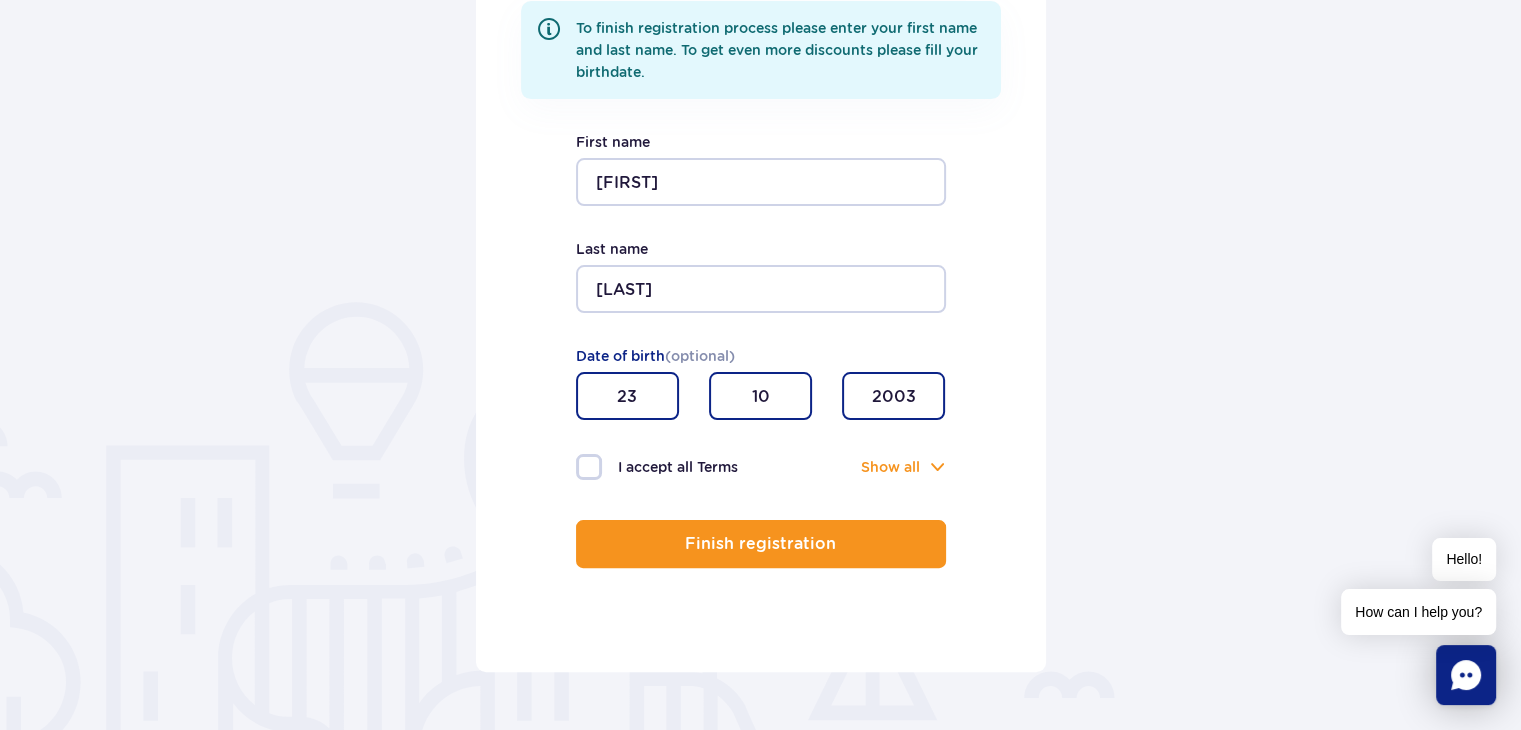 scroll, scrollTop: 416, scrollLeft: 0, axis: vertical 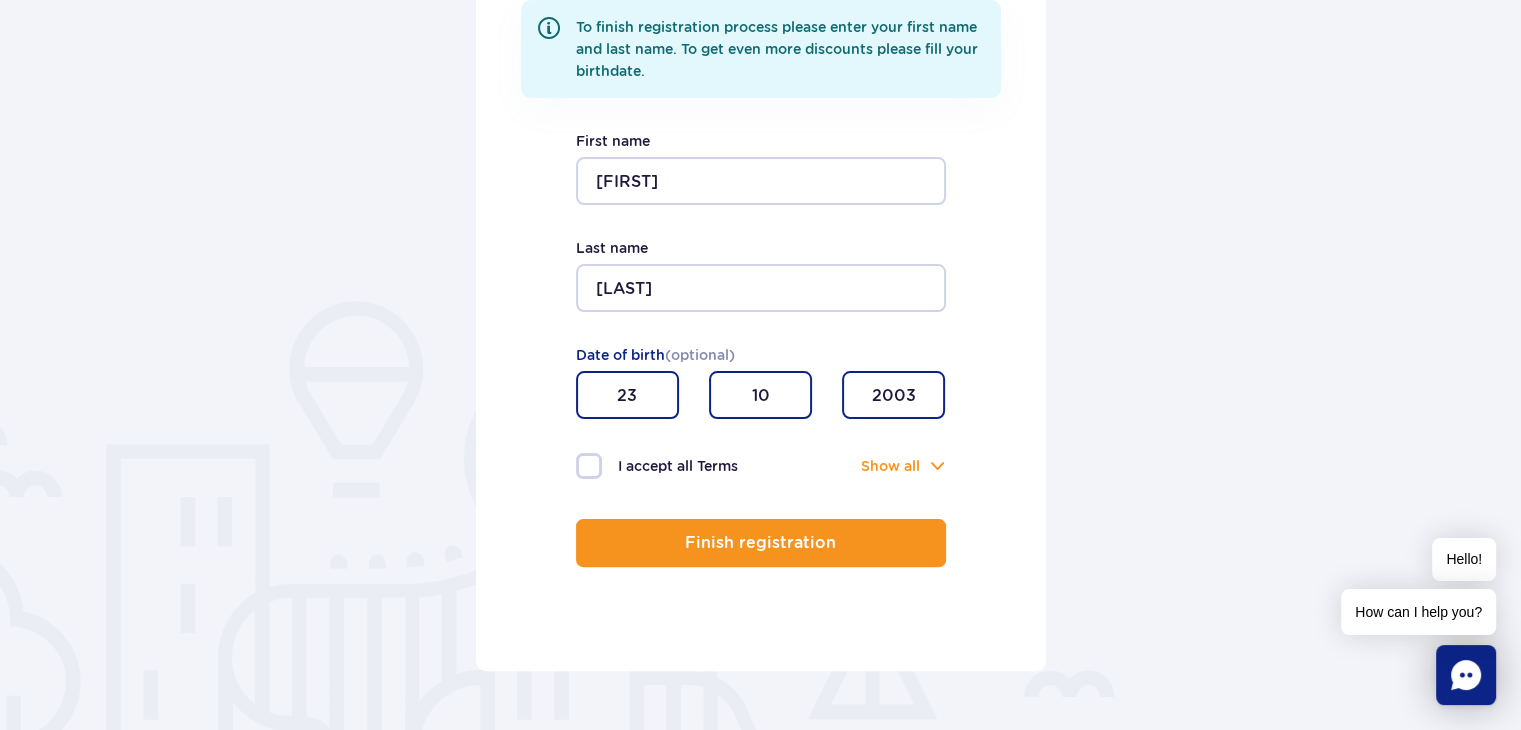 type on "2003" 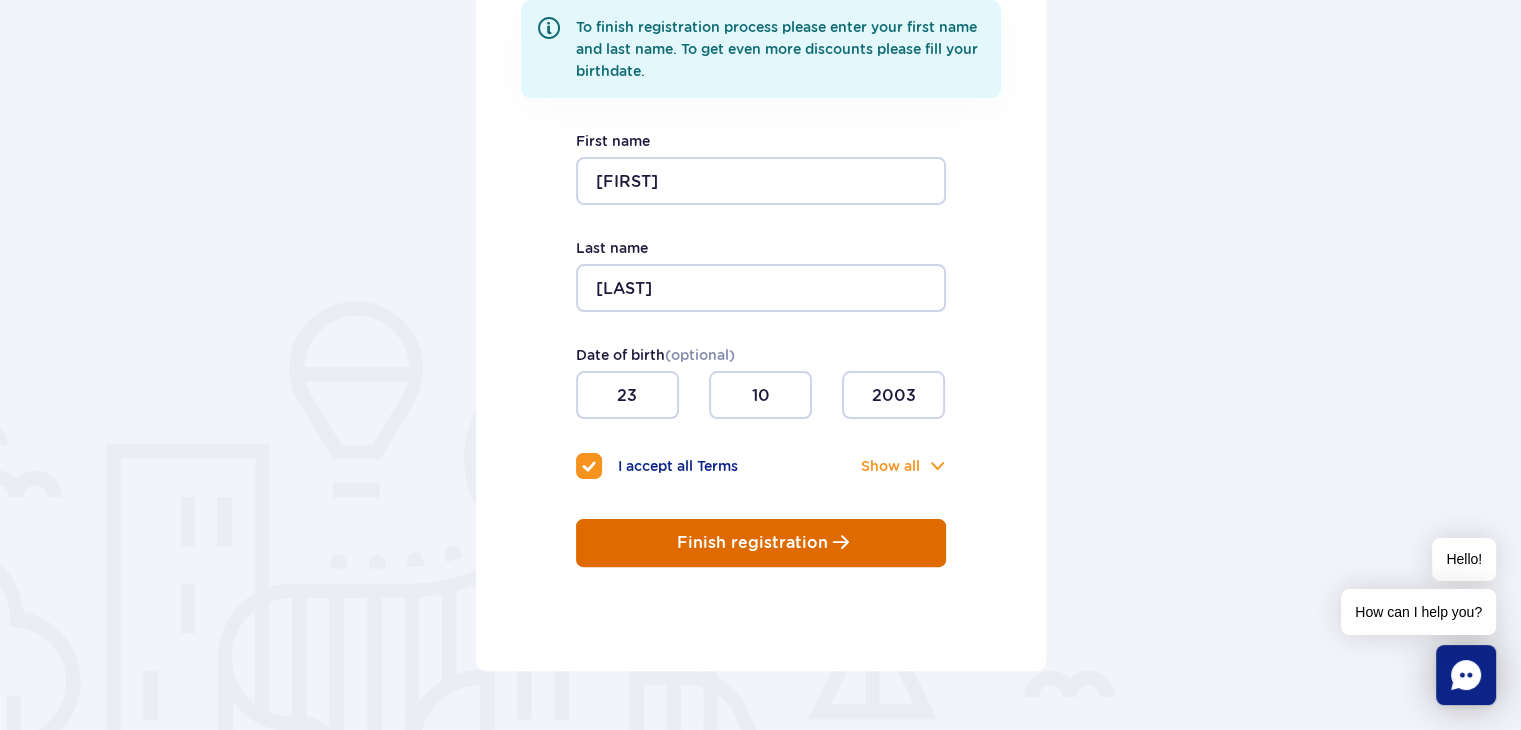 click on "Finish registration" at bounding box center (761, 543) 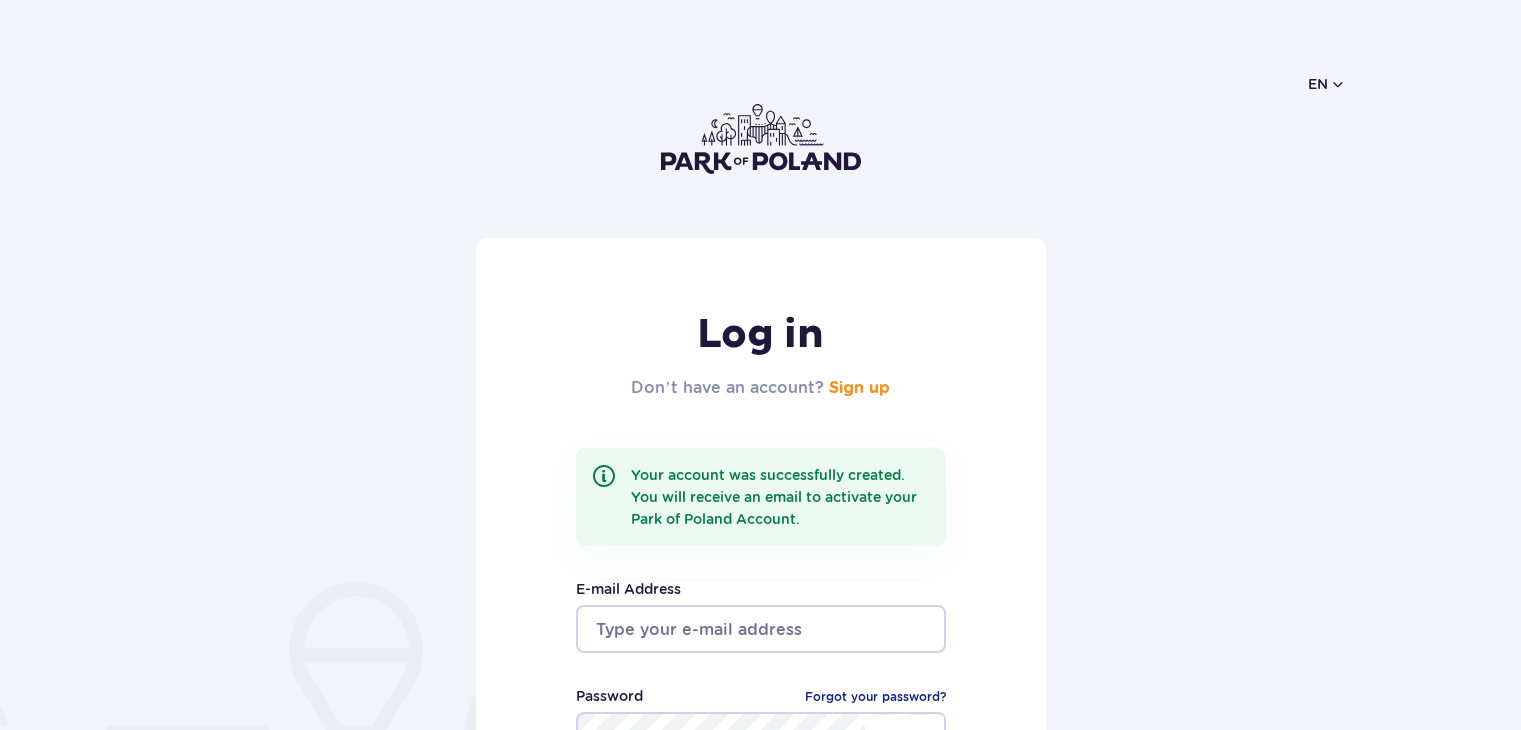 scroll, scrollTop: 0, scrollLeft: 0, axis: both 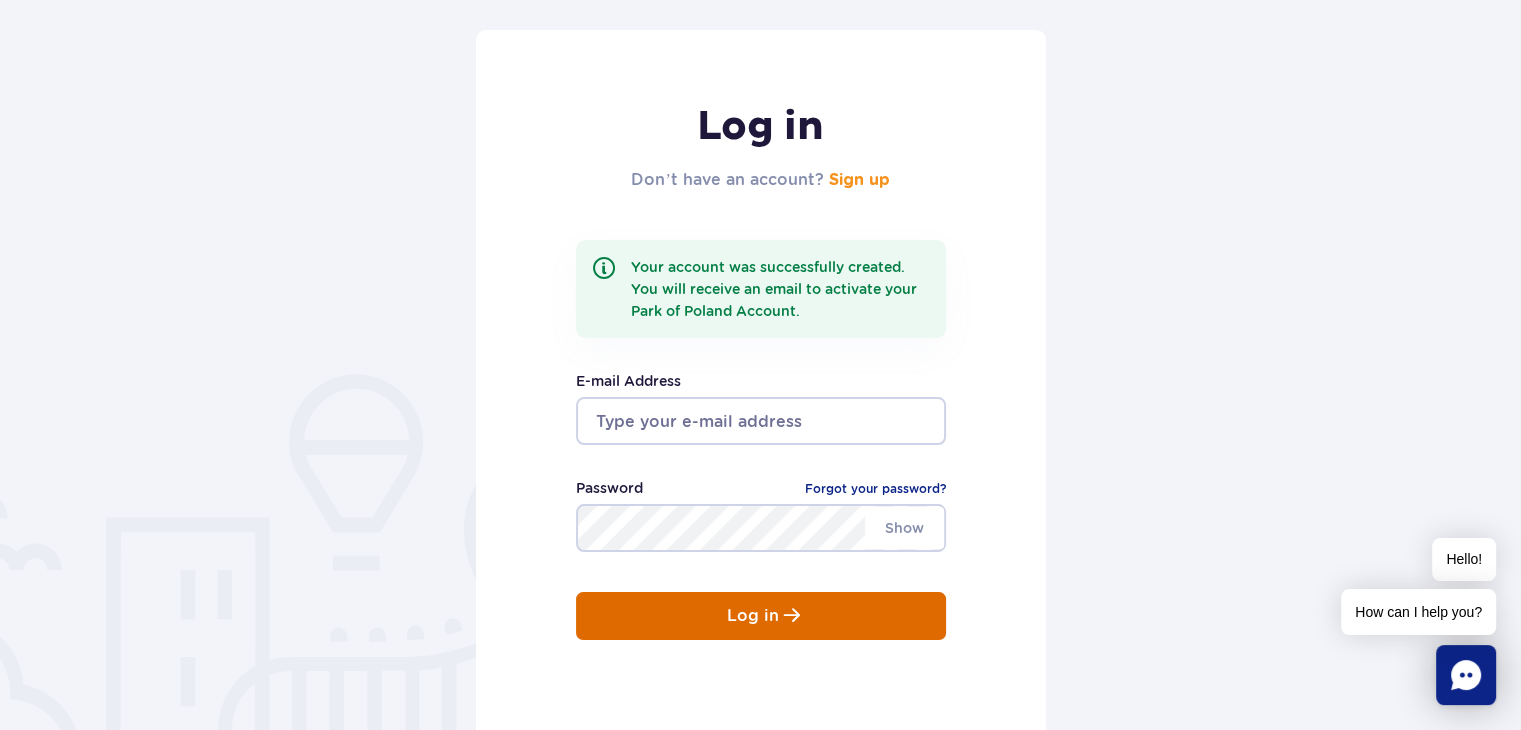 type on "[USERNAME]@[DOMAIN]" 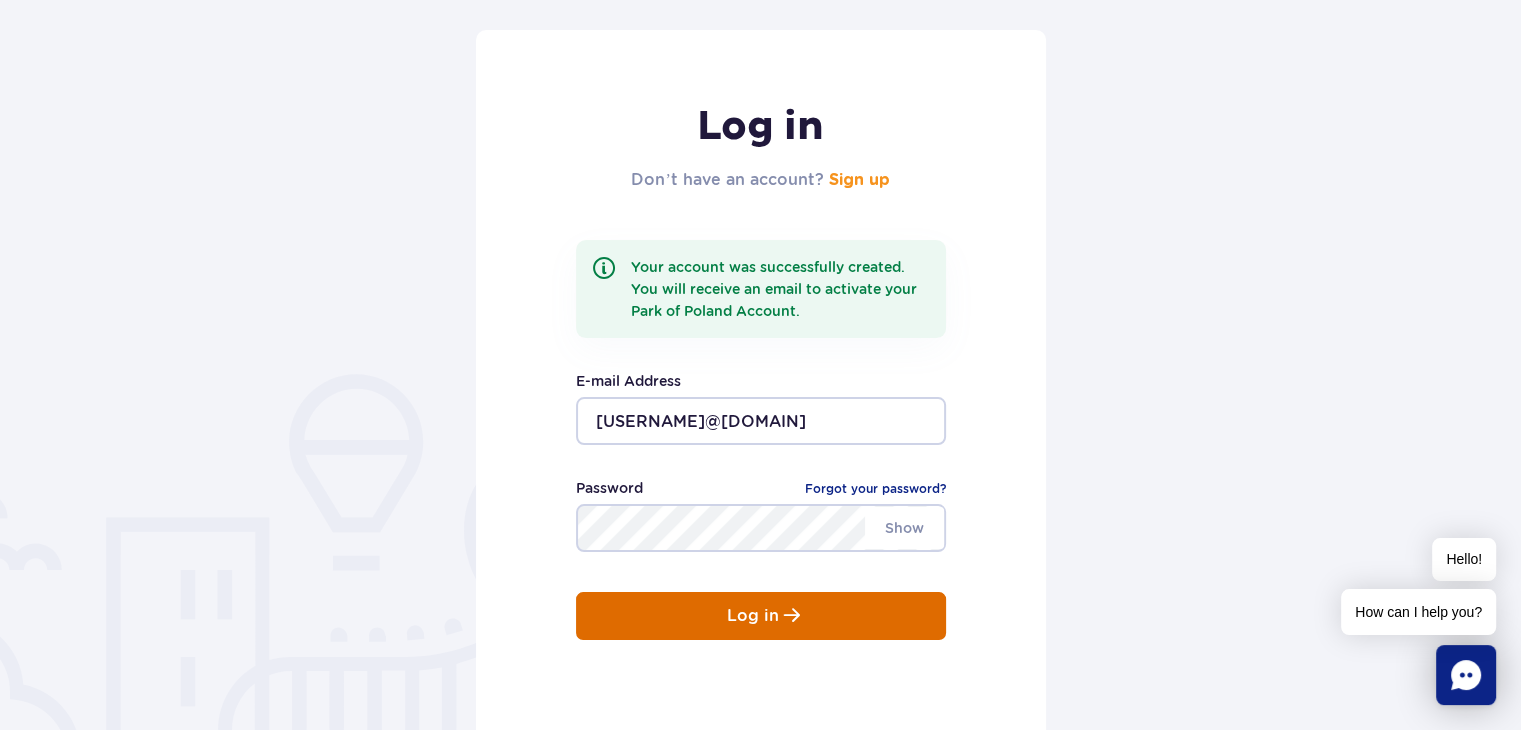 click on "Log in" at bounding box center (761, 616) 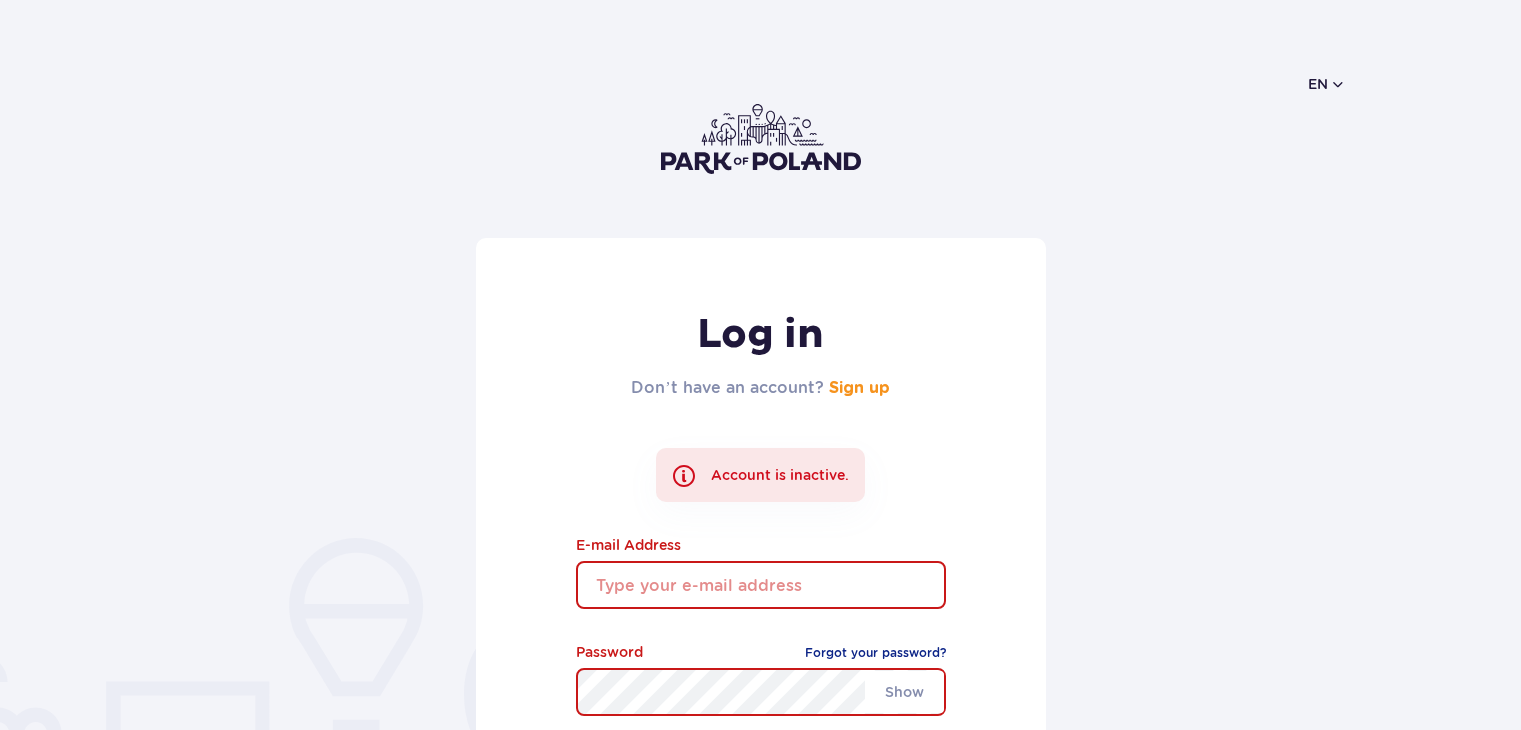scroll, scrollTop: 0, scrollLeft: 0, axis: both 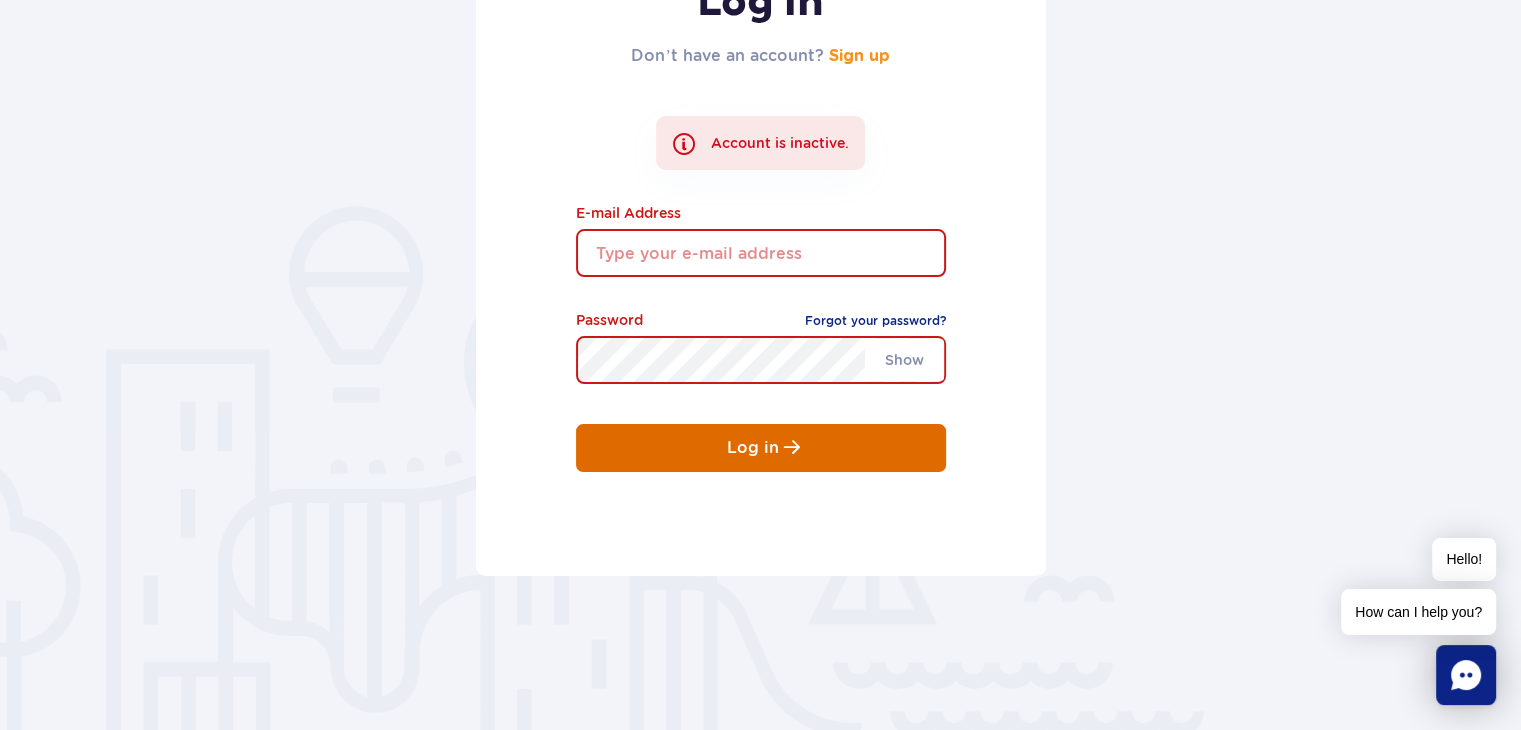 type on "iveta.rupslaukyte987@gmail.com" 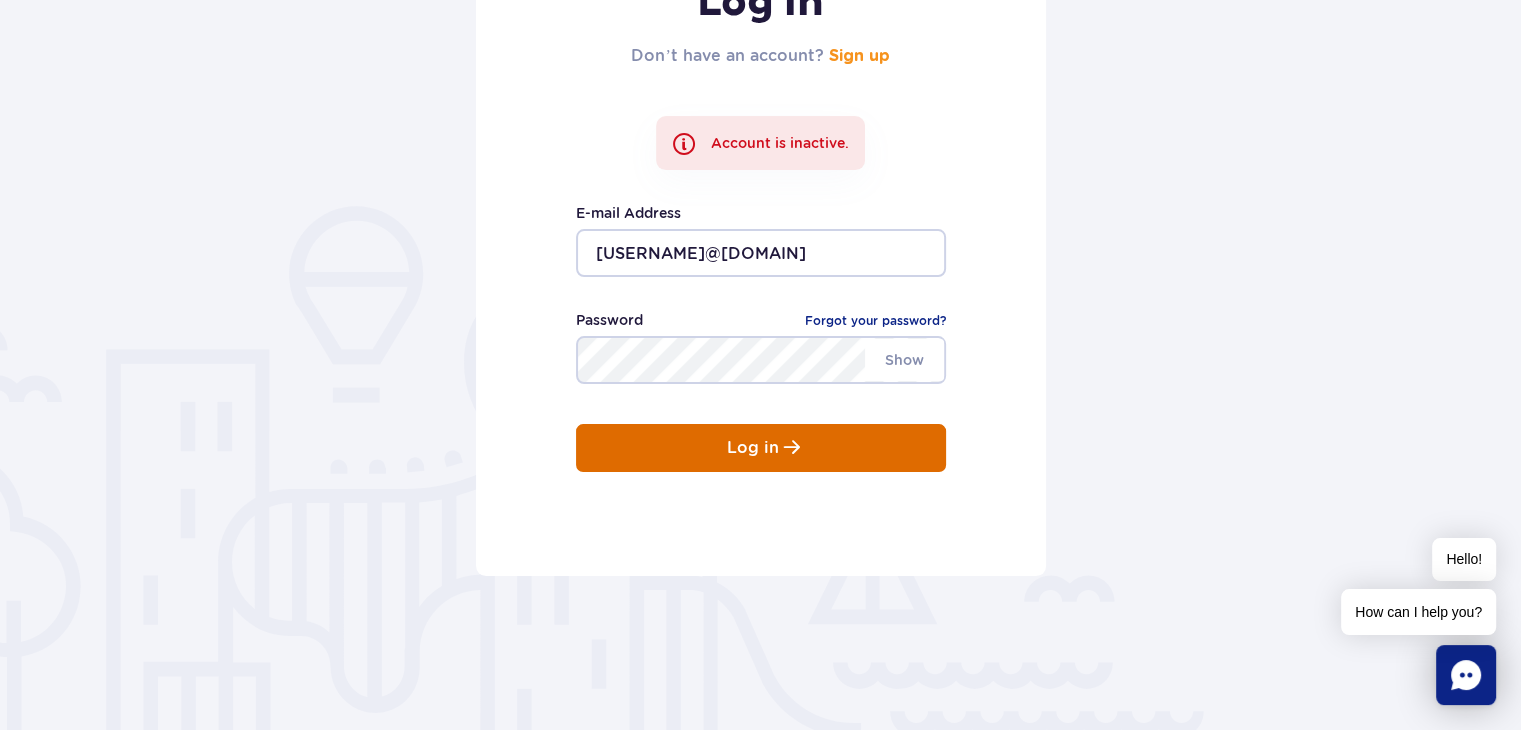 click on "Log in" at bounding box center (761, 448) 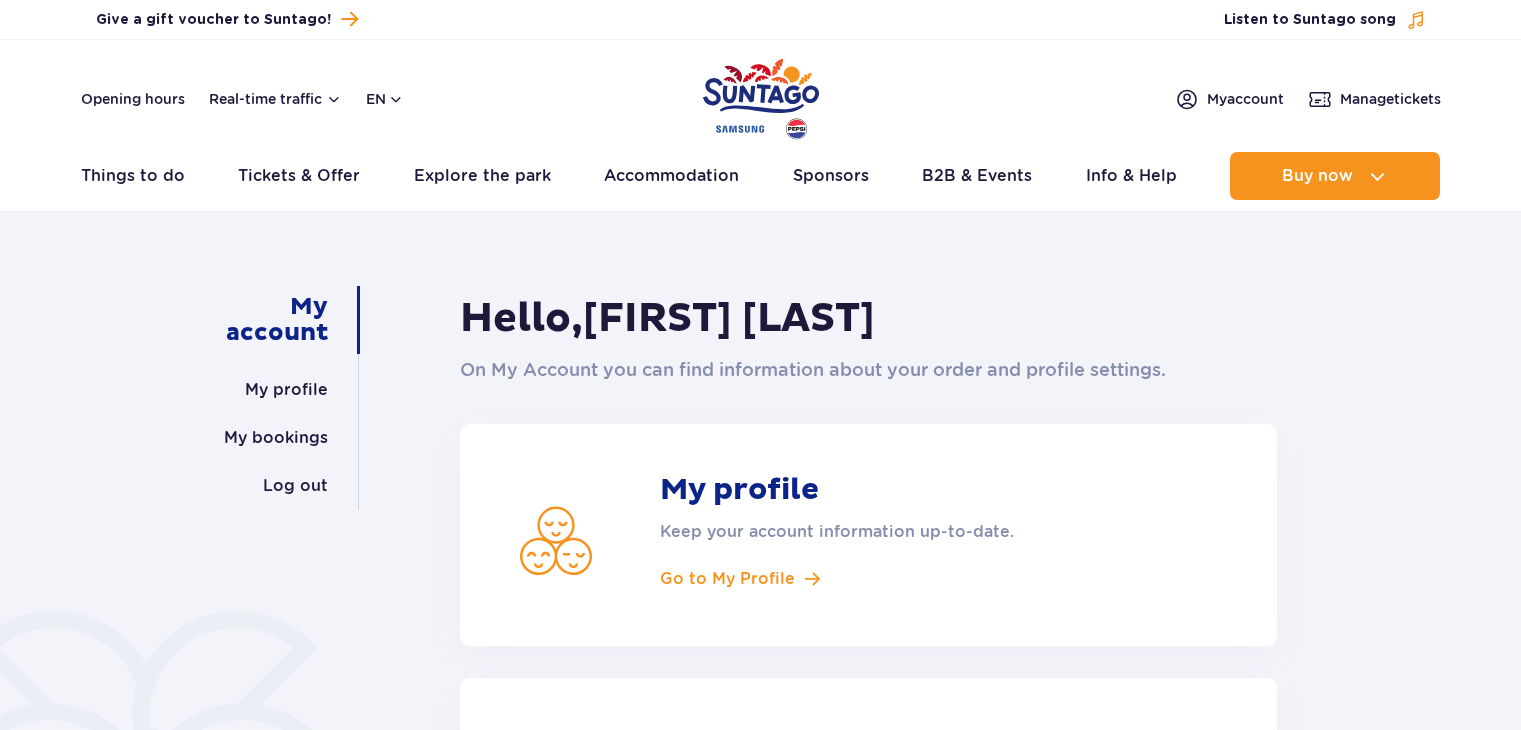 scroll, scrollTop: 0, scrollLeft: 0, axis: both 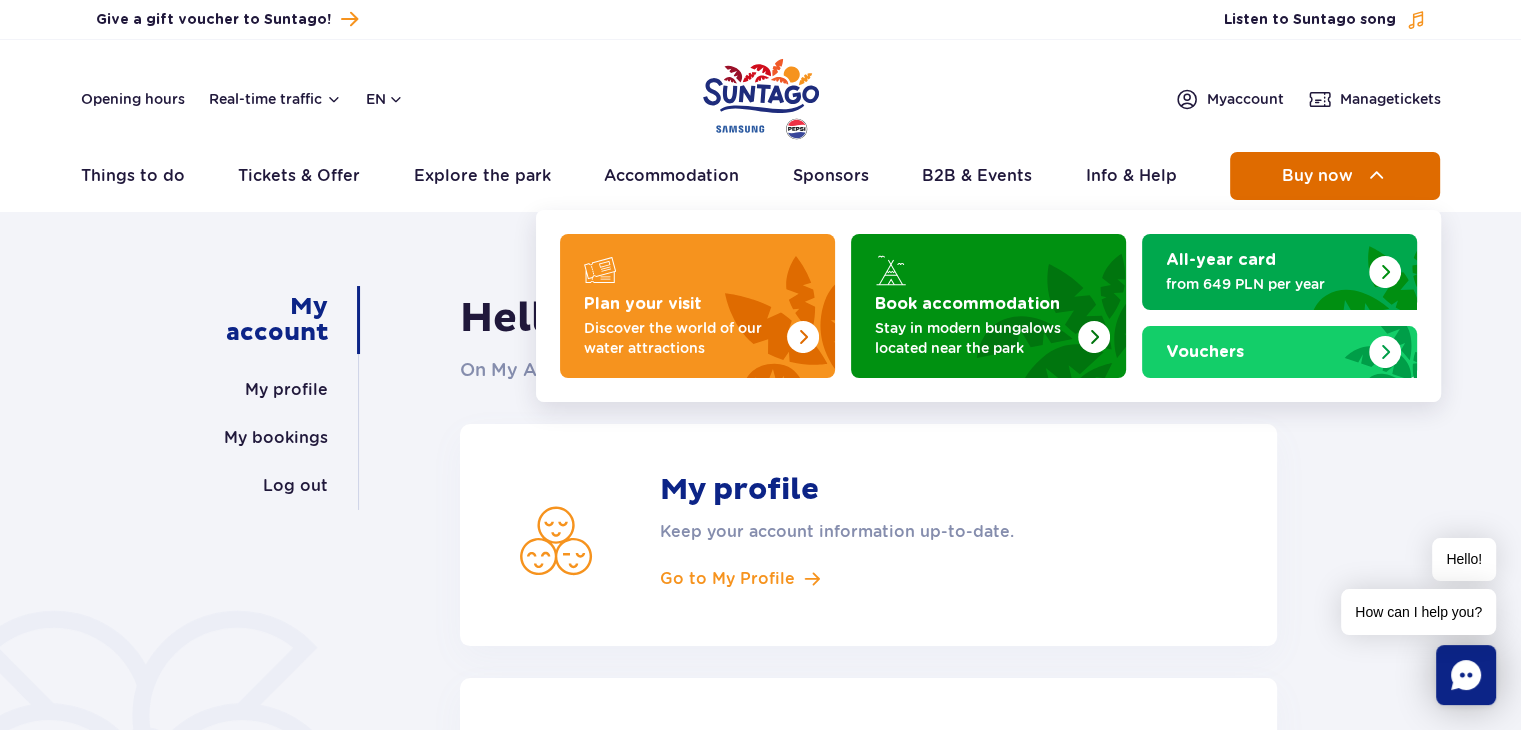 click on "Buy now" at bounding box center (1335, 176) 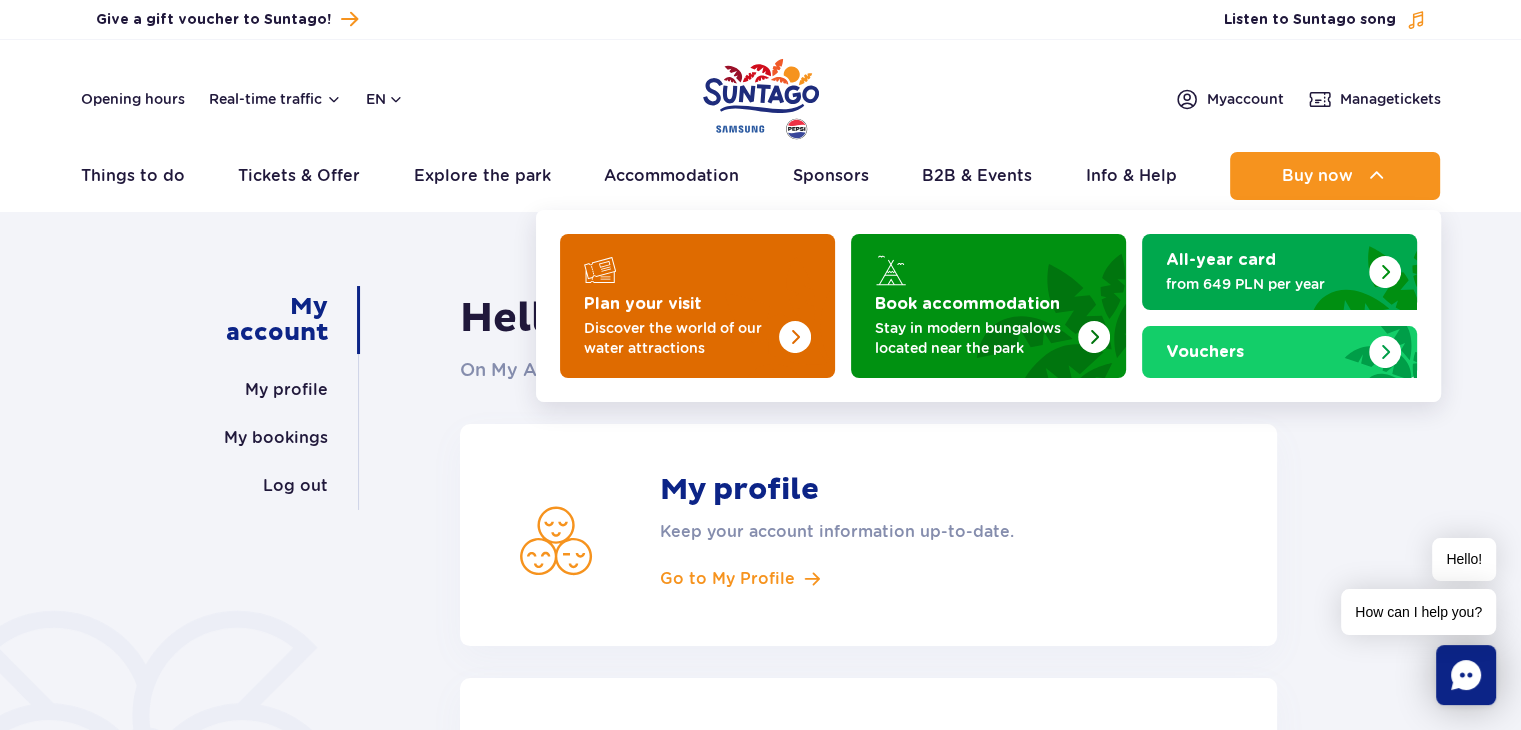 click on "Discover the world of our water attractions" at bounding box center (681, 338) 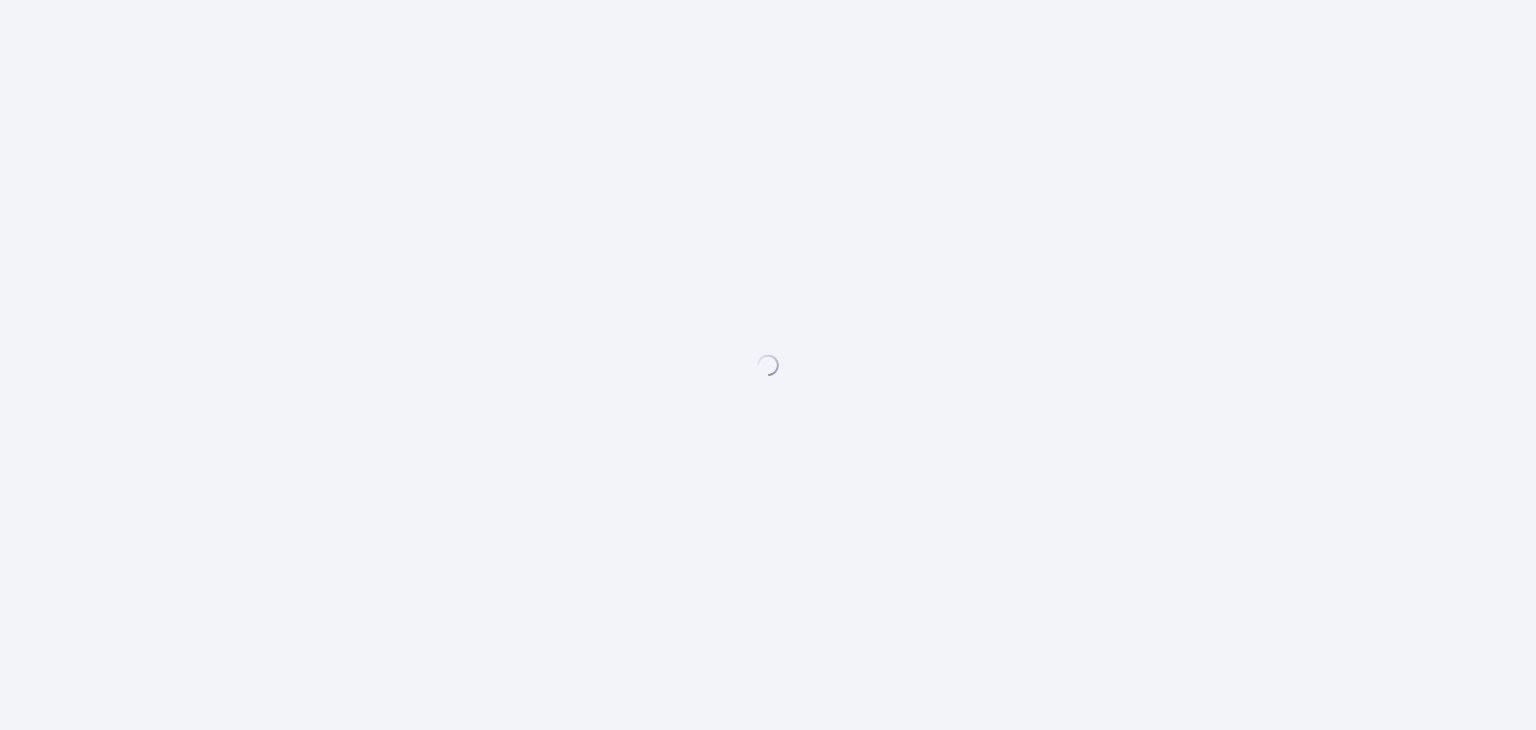 scroll, scrollTop: 0, scrollLeft: 0, axis: both 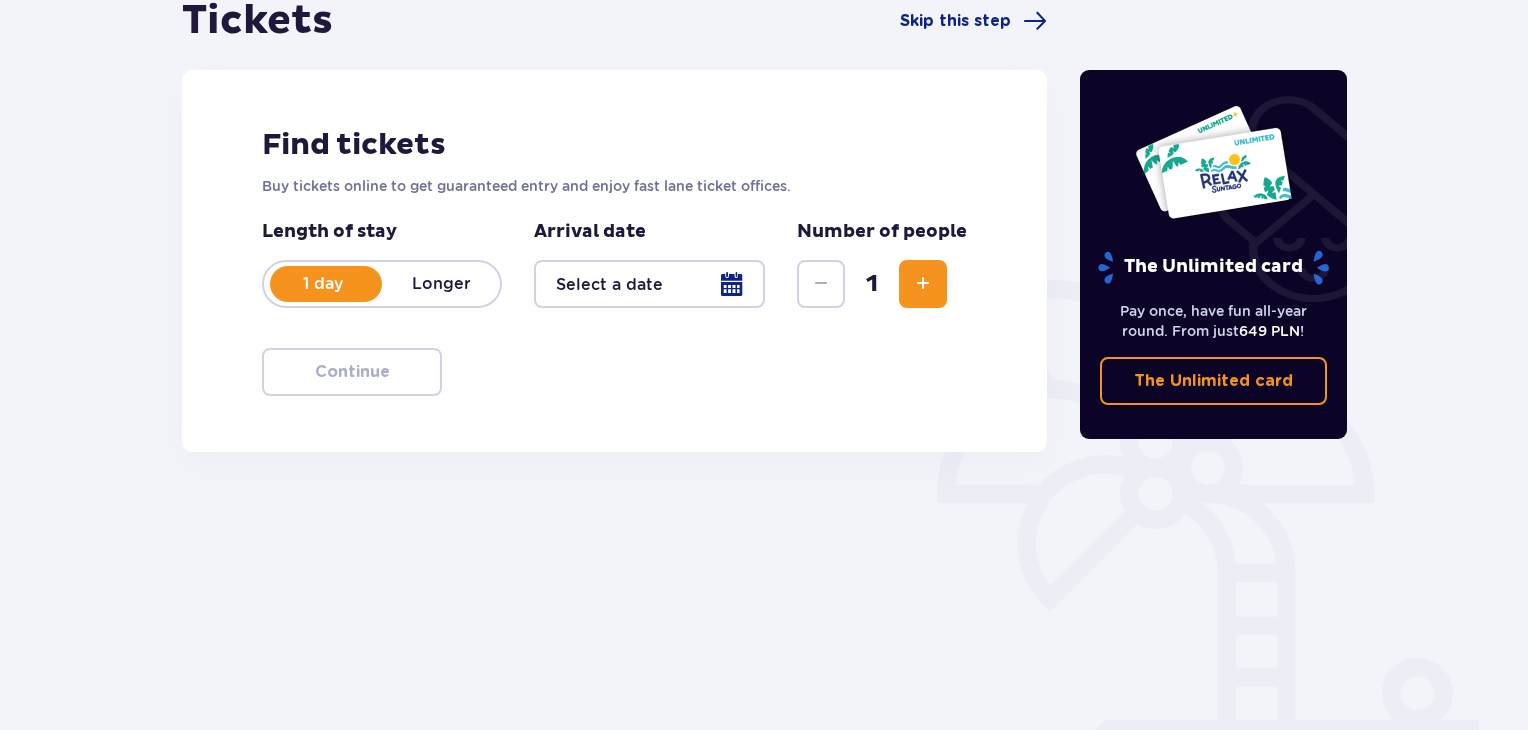 click at bounding box center (649, 284) 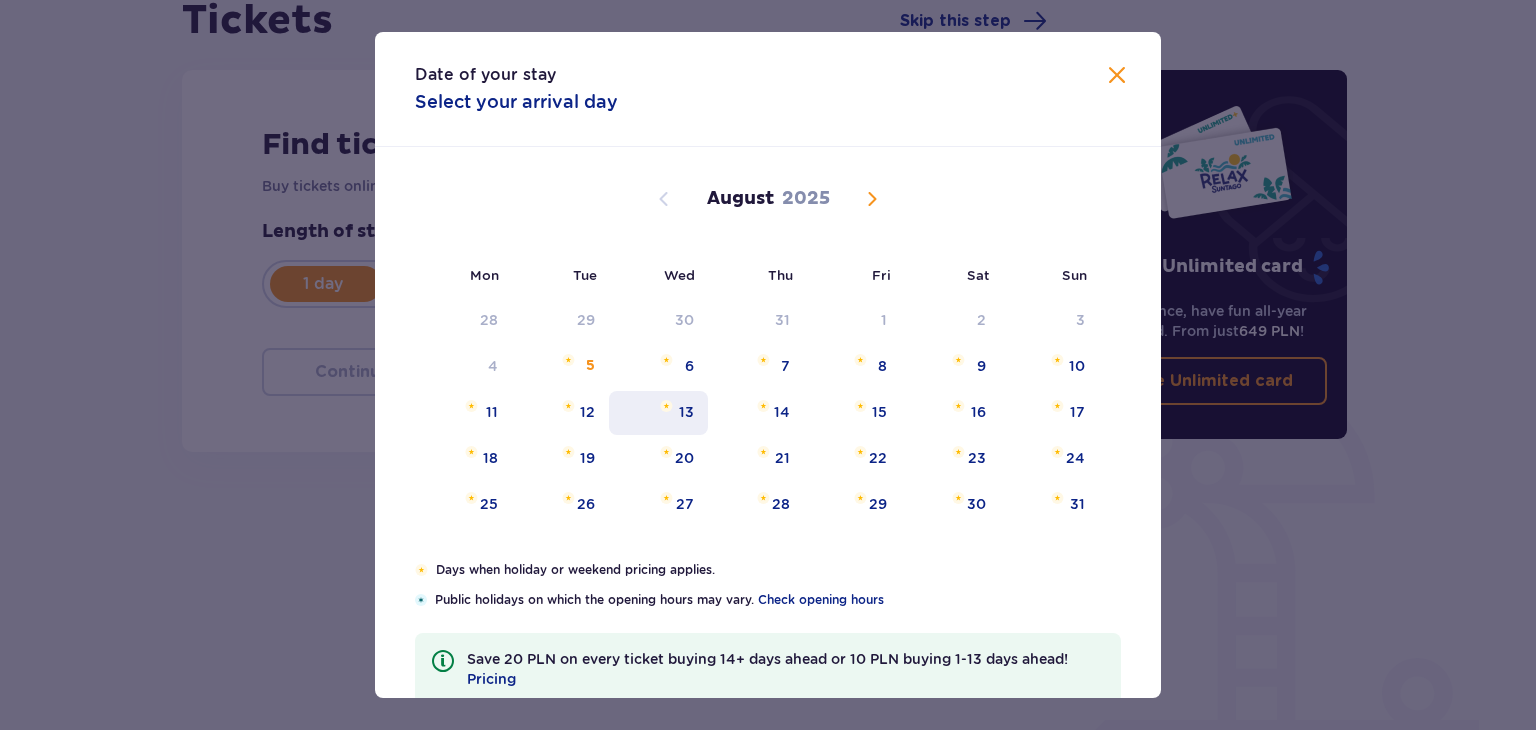 click on "13" at bounding box center (658, 413) 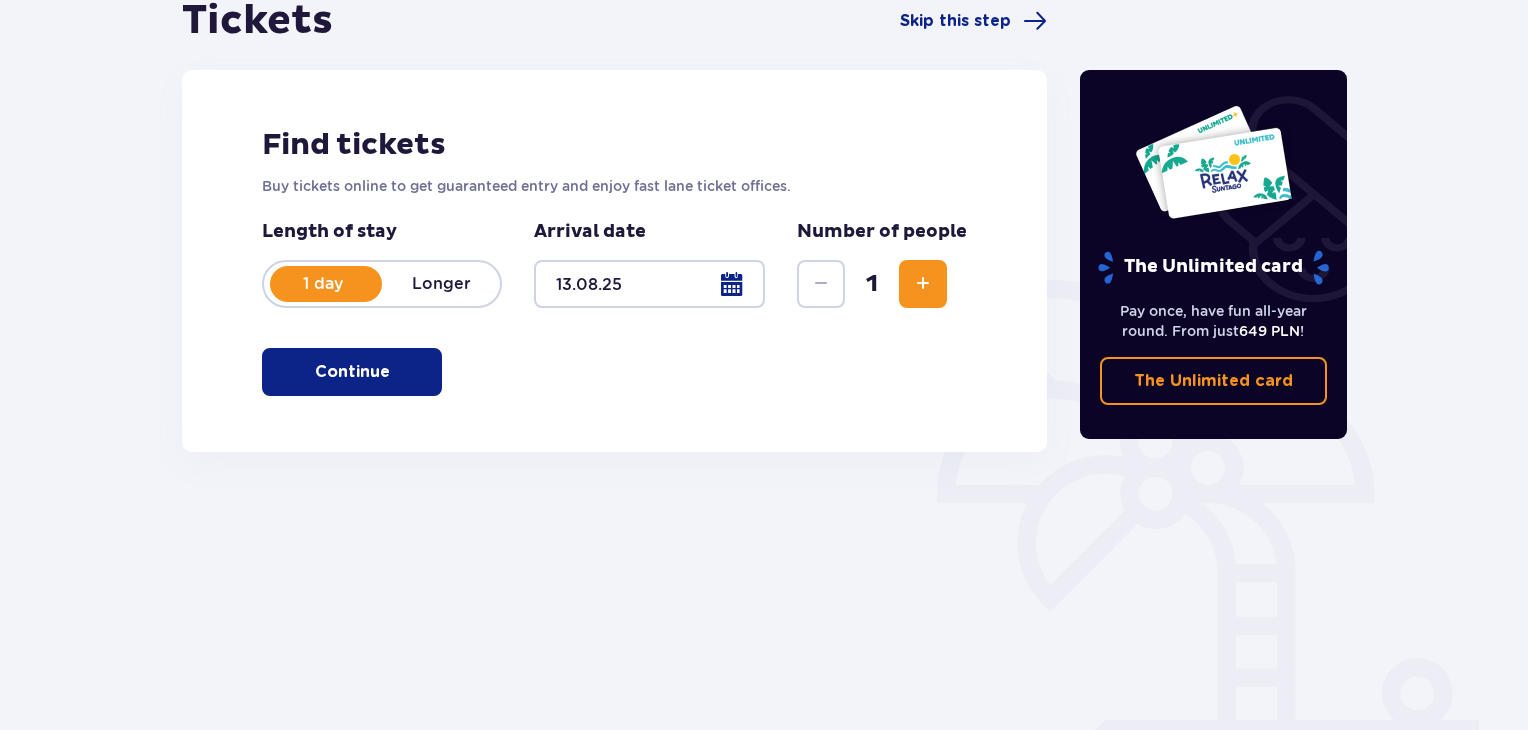 click at bounding box center [923, 284] 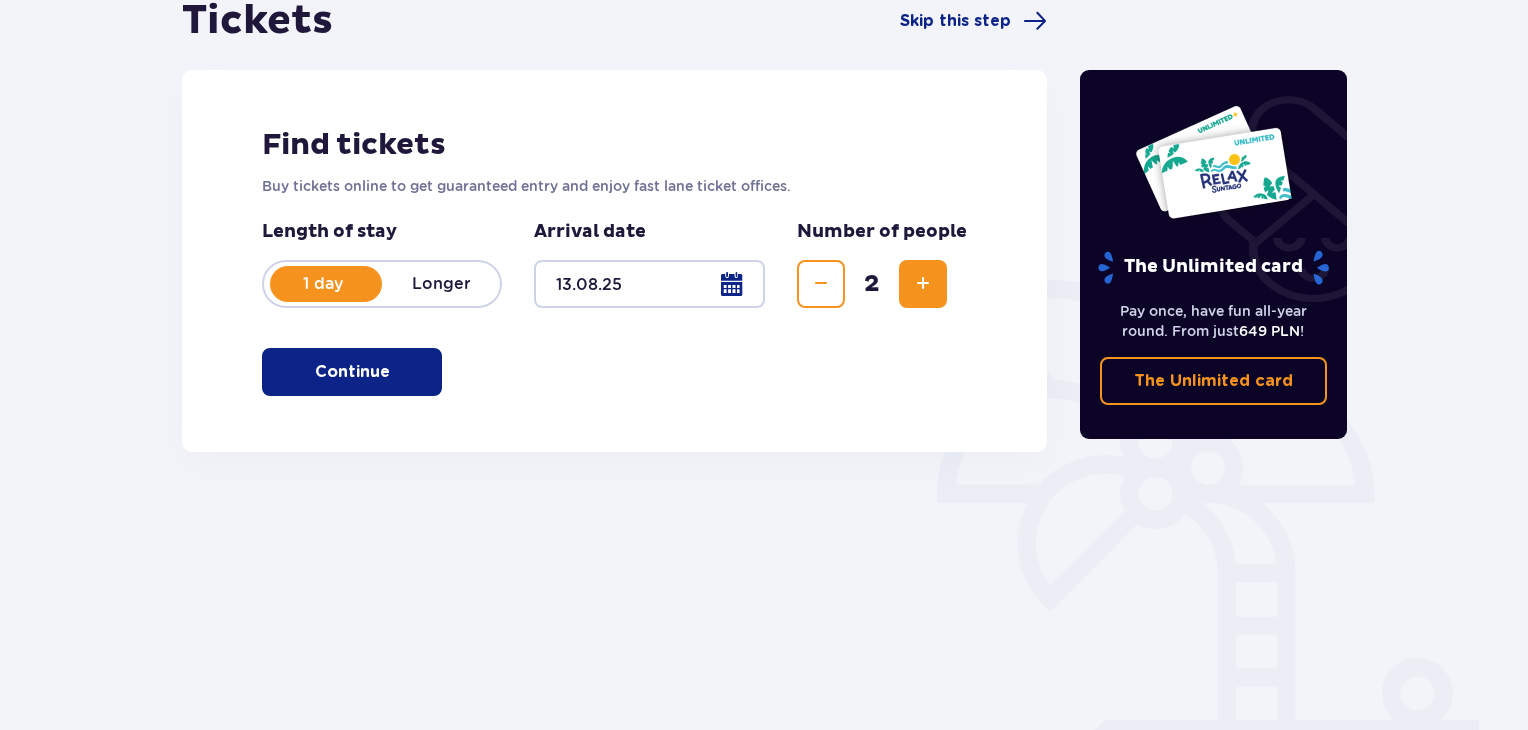 click at bounding box center [923, 284] 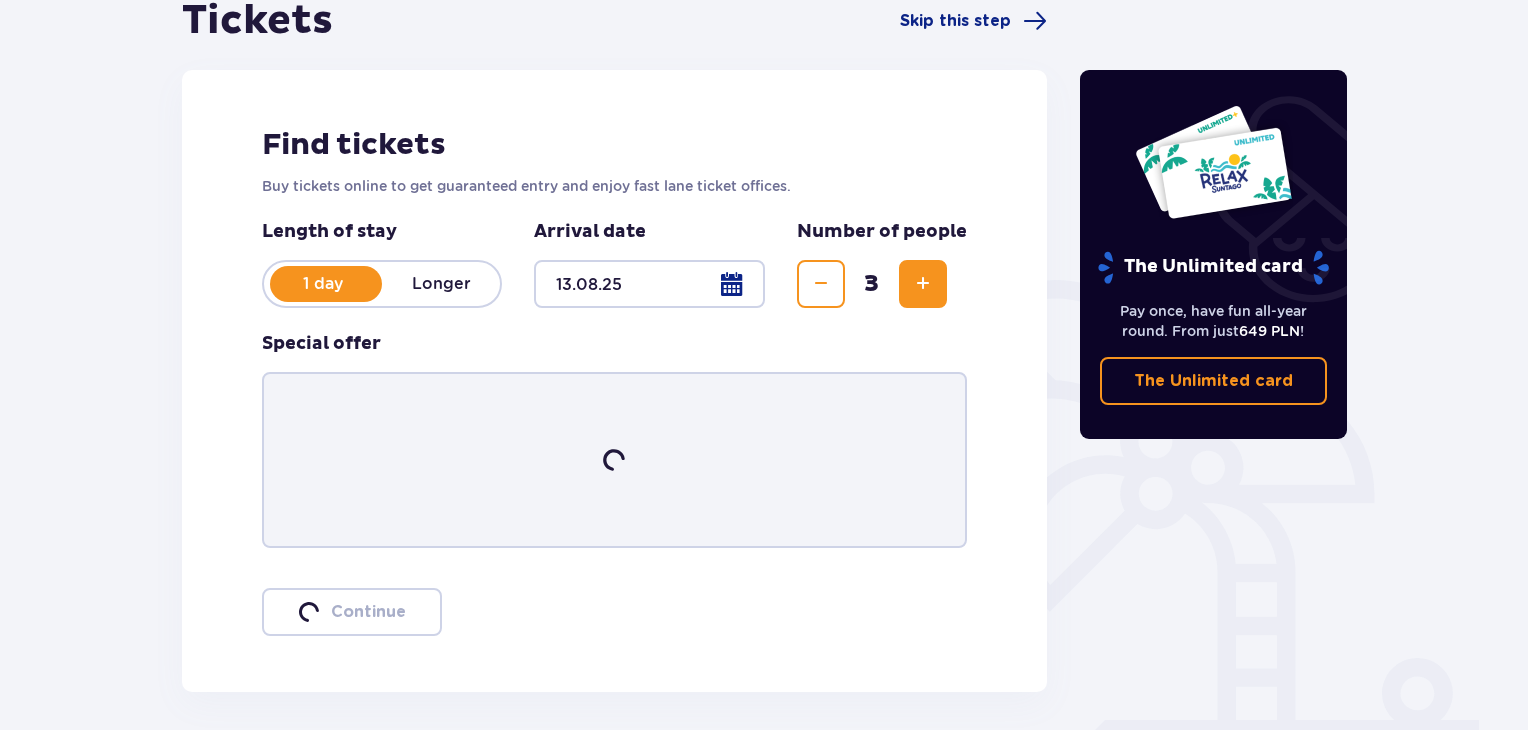 click at bounding box center (923, 284) 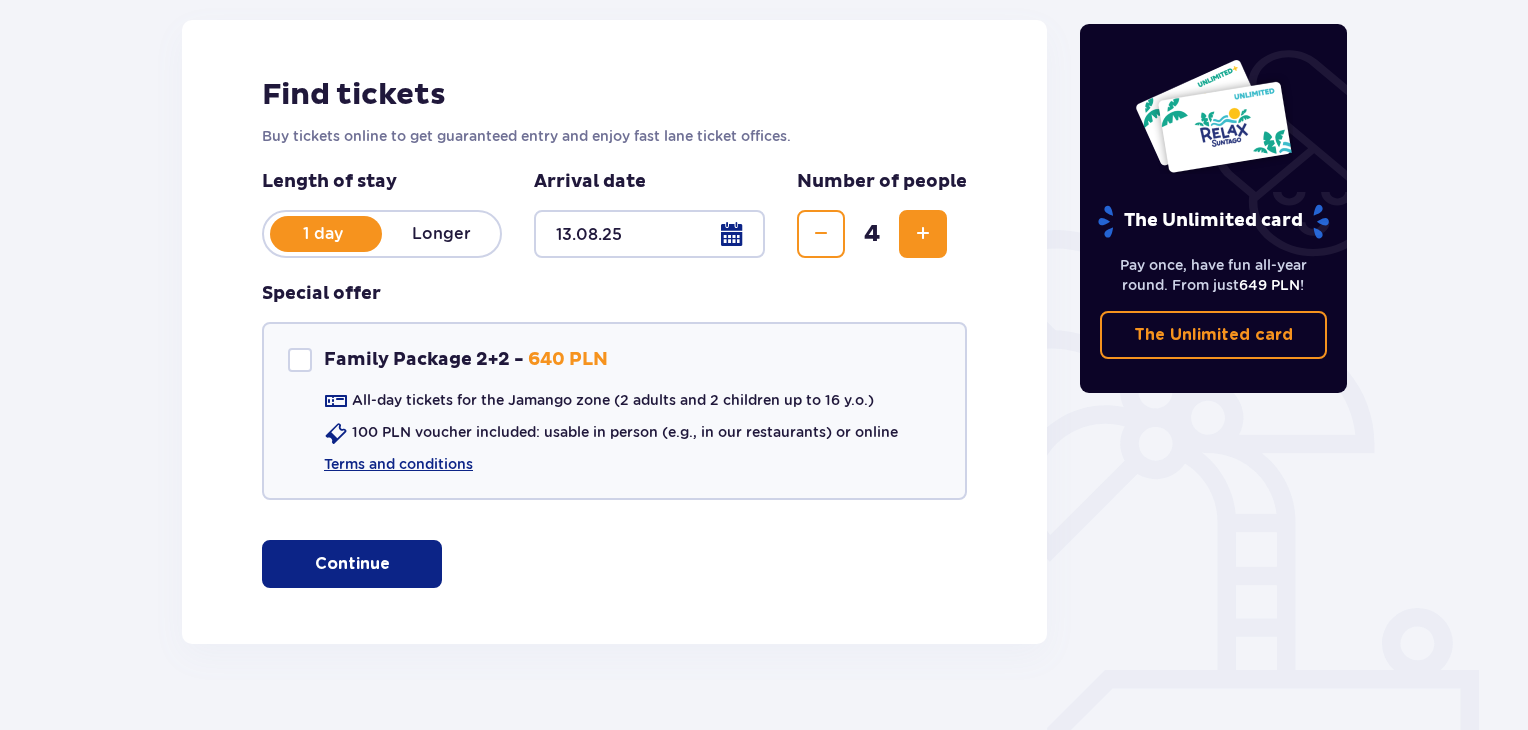 scroll, scrollTop: 268, scrollLeft: 0, axis: vertical 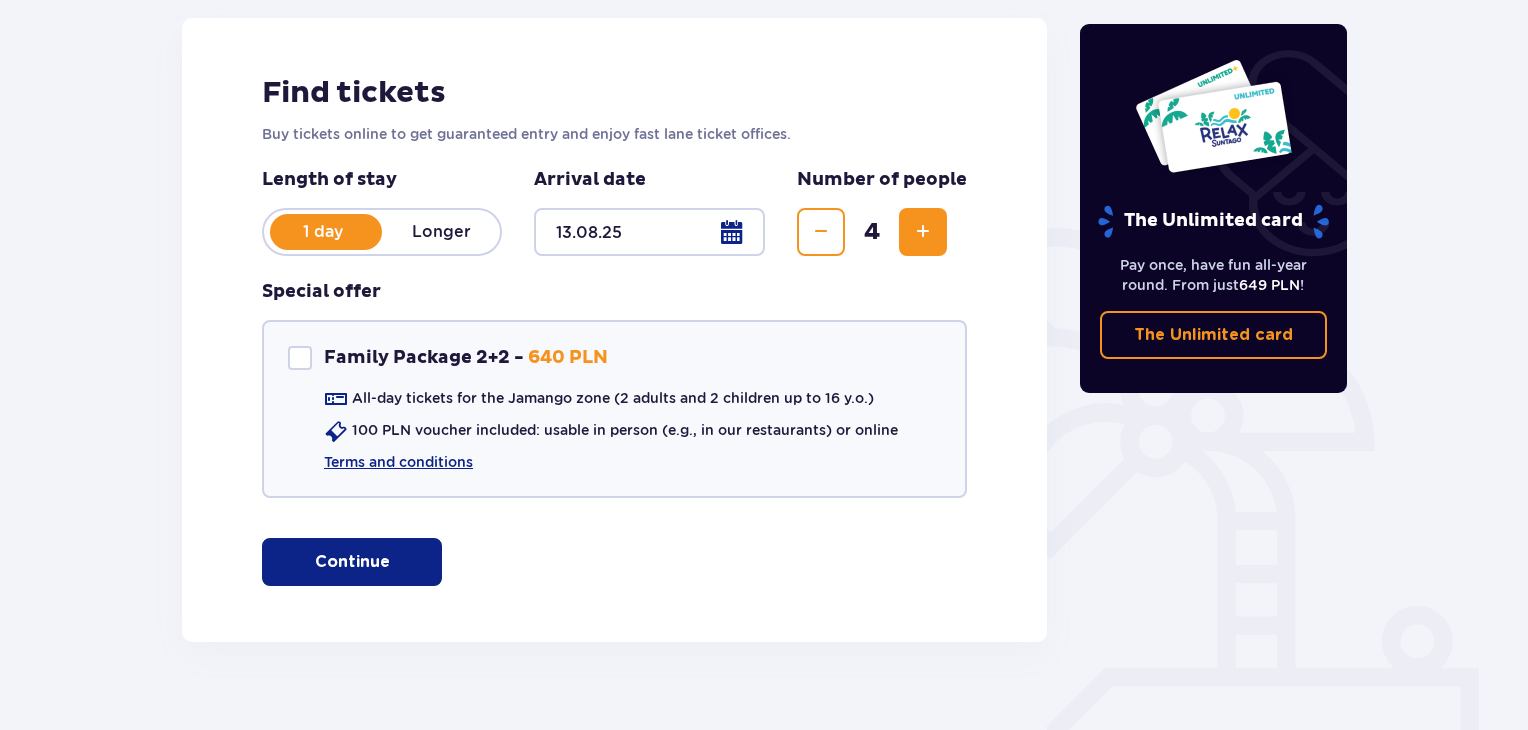 click on "Continue" at bounding box center (352, 562) 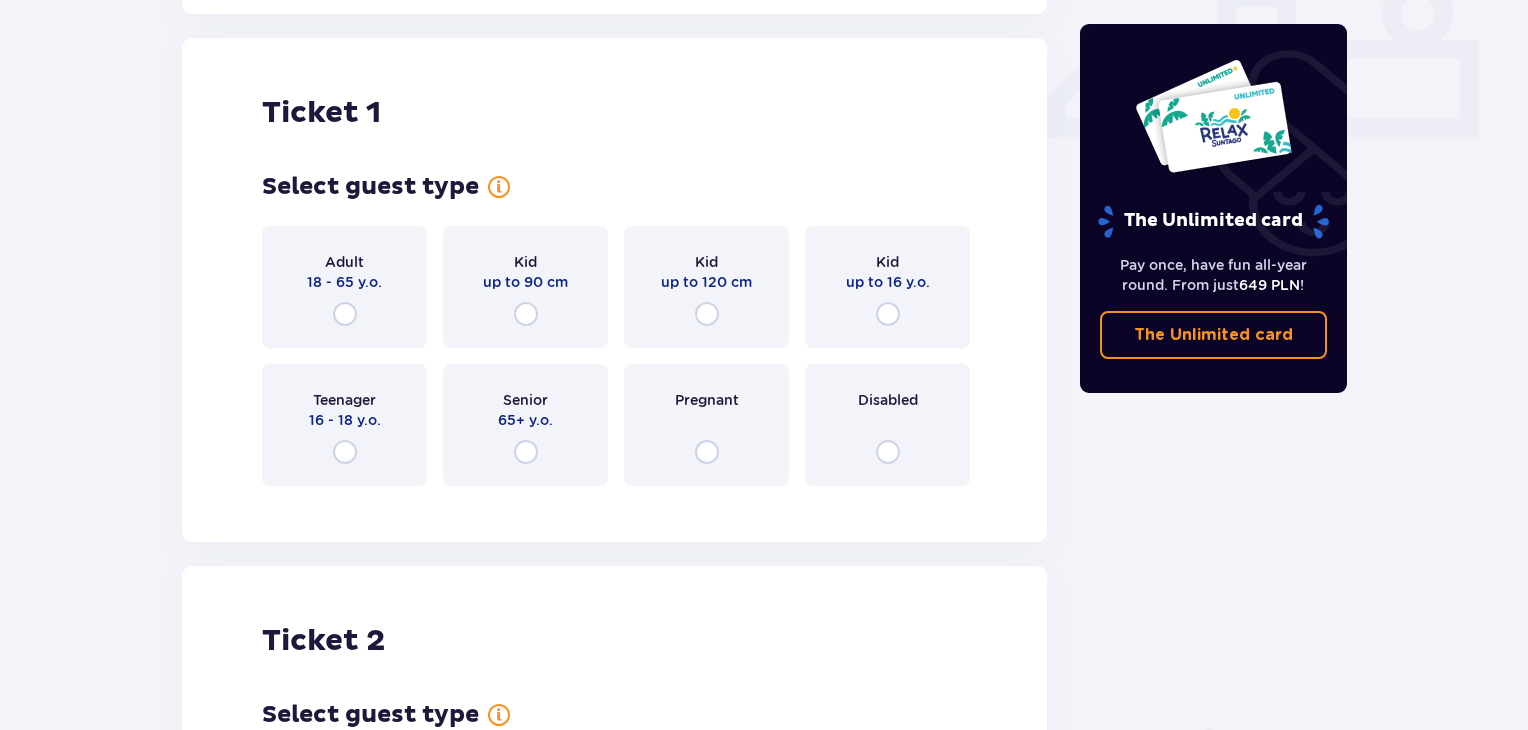 scroll, scrollTop: 909, scrollLeft: 0, axis: vertical 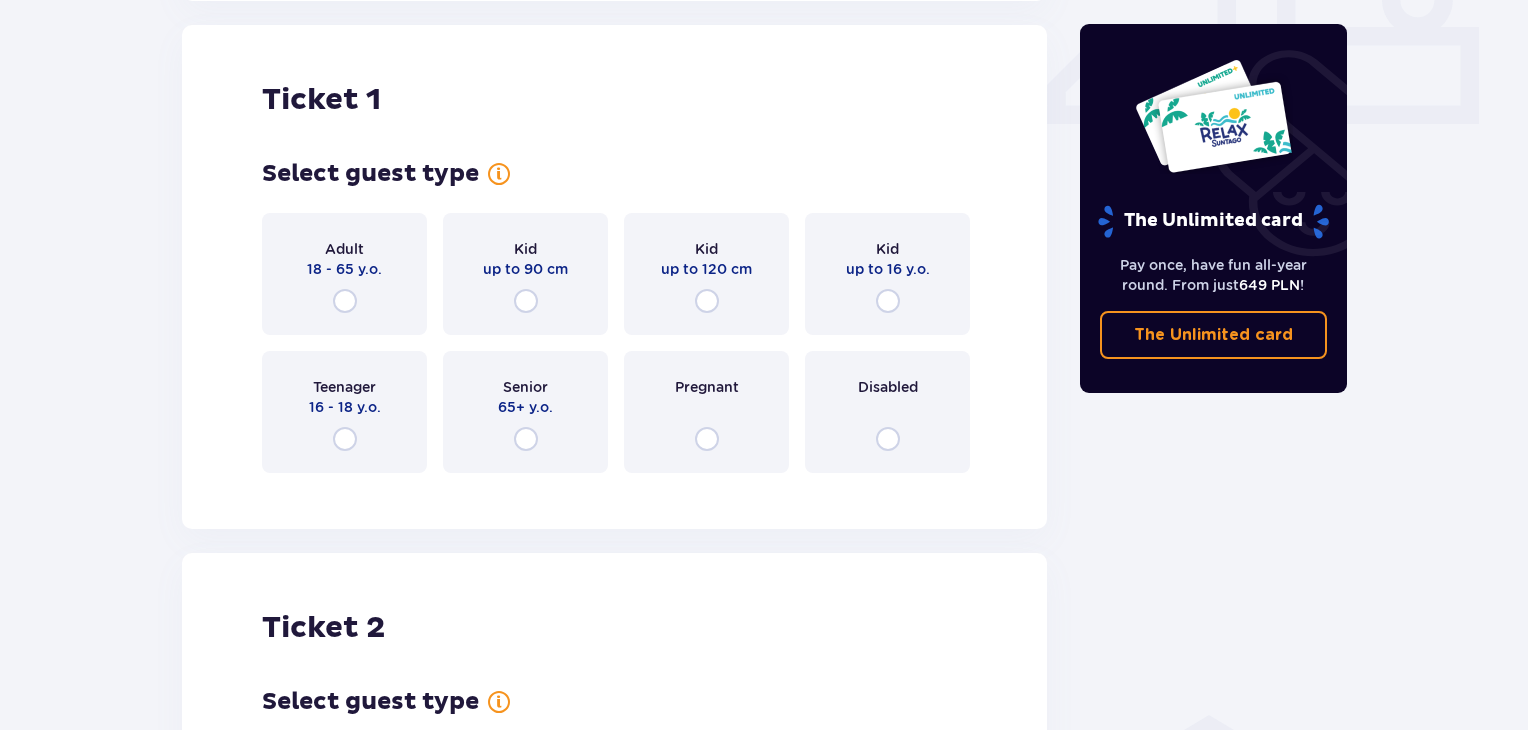 click on "Adult" at bounding box center [344, 249] 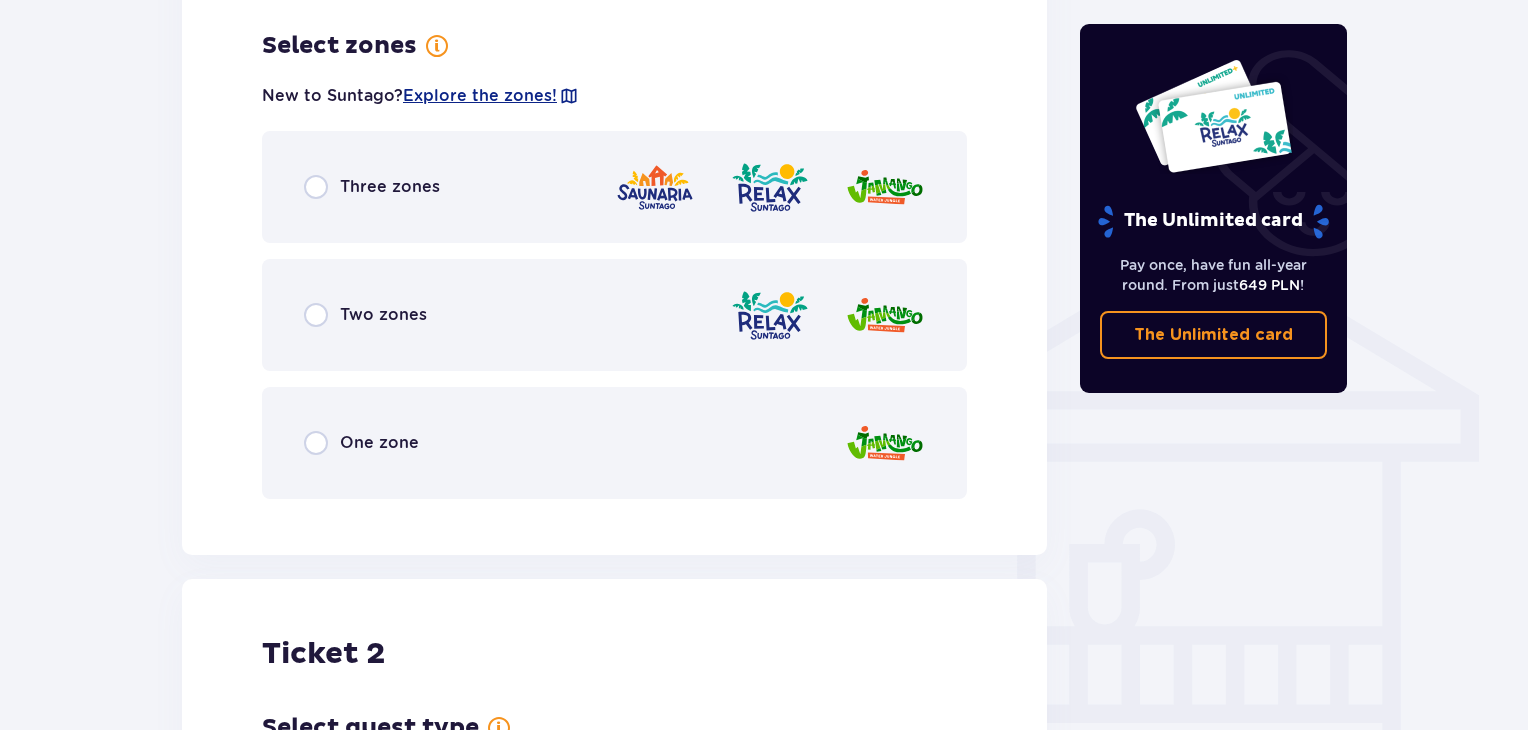 scroll, scrollTop: 1397, scrollLeft: 0, axis: vertical 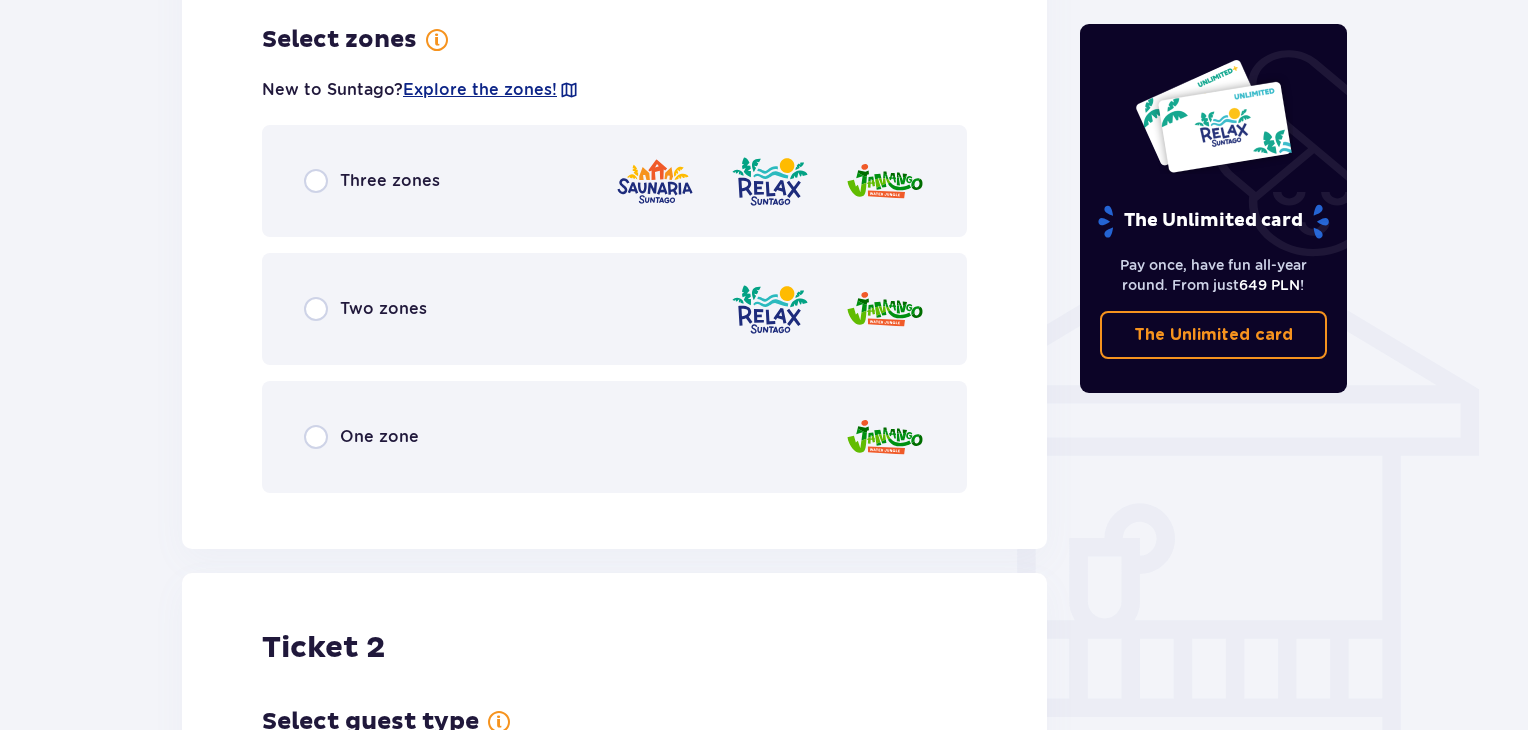 click on "Two zones" at bounding box center (383, 309) 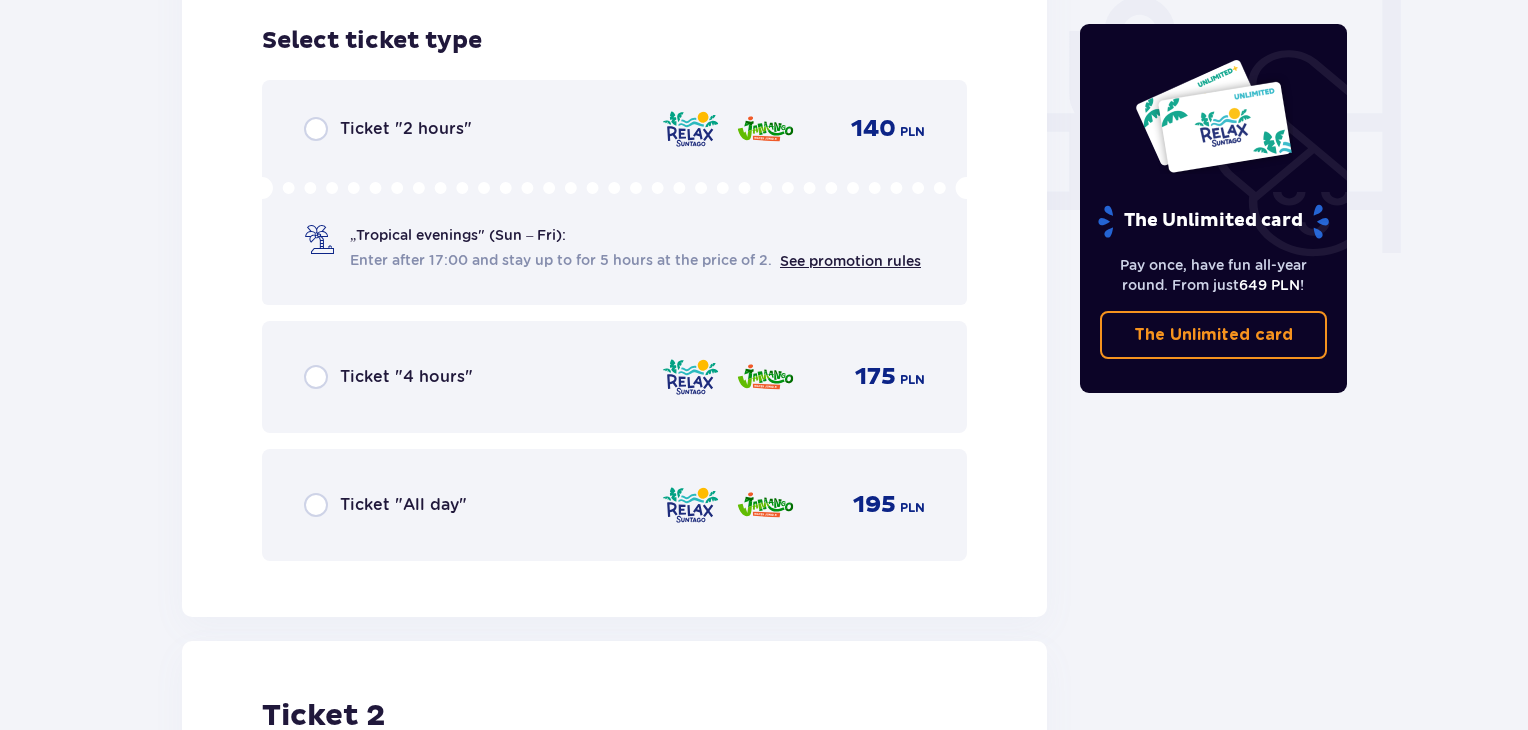 scroll, scrollTop: 1905, scrollLeft: 0, axis: vertical 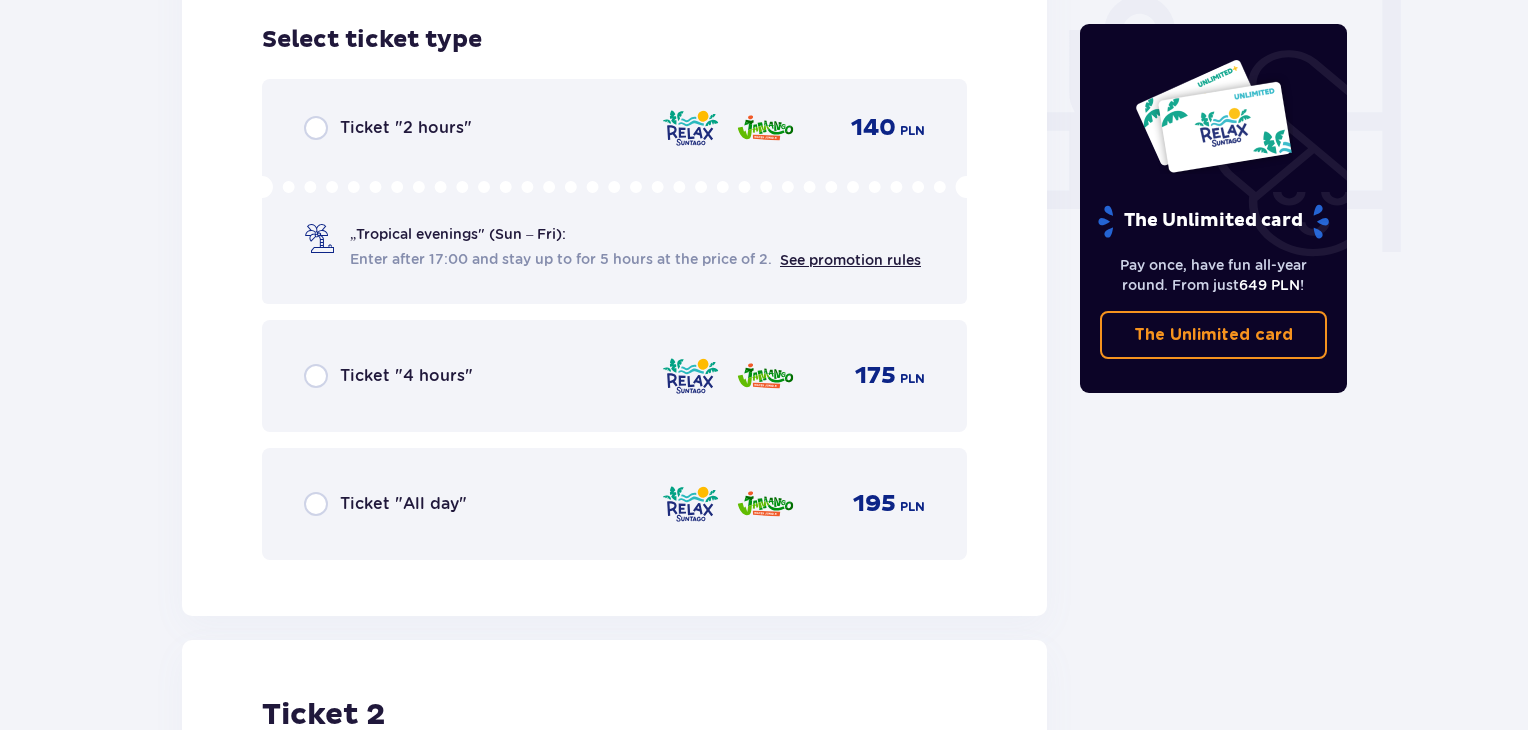 click on "Ticket "All day"" at bounding box center [403, 504] 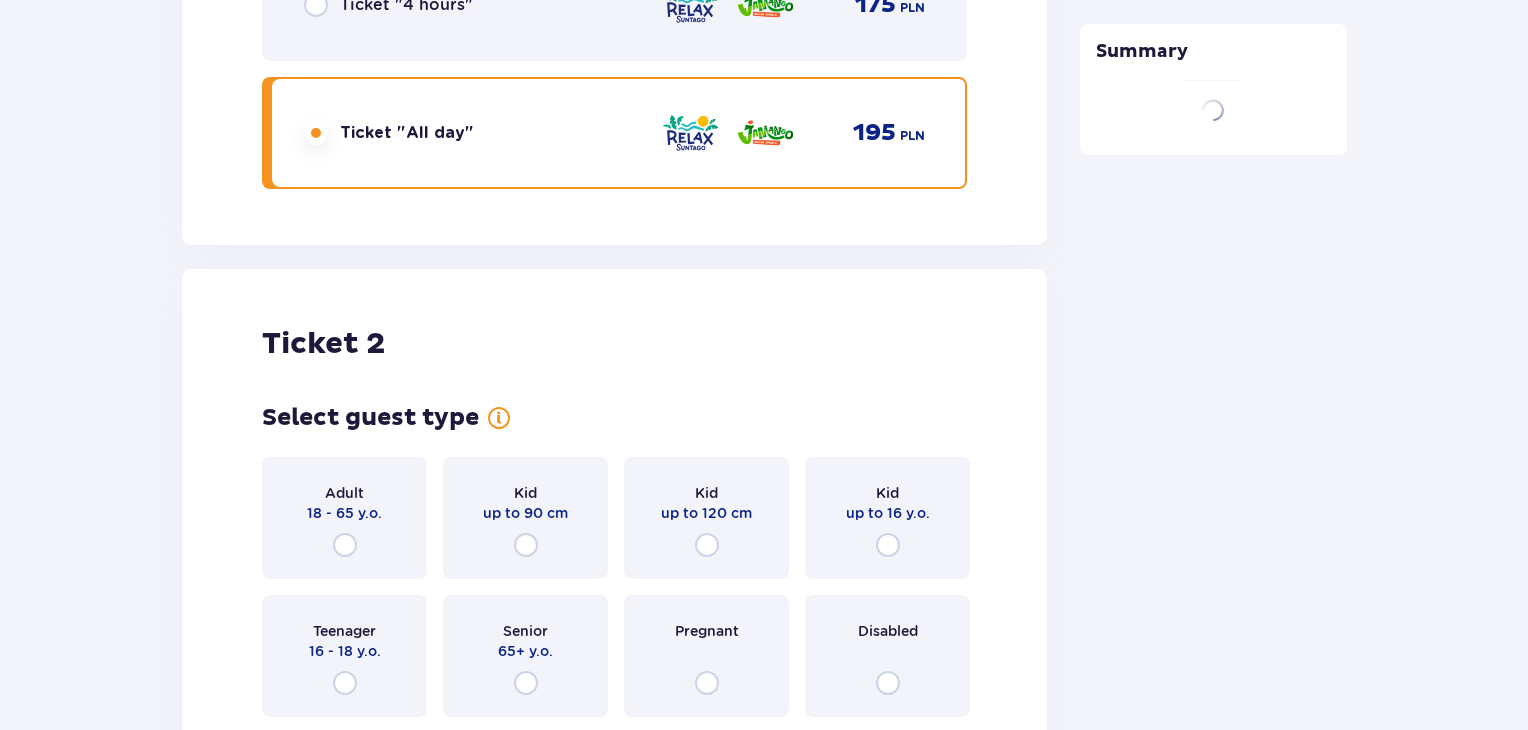 scroll, scrollTop: 2519, scrollLeft: 0, axis: vertical 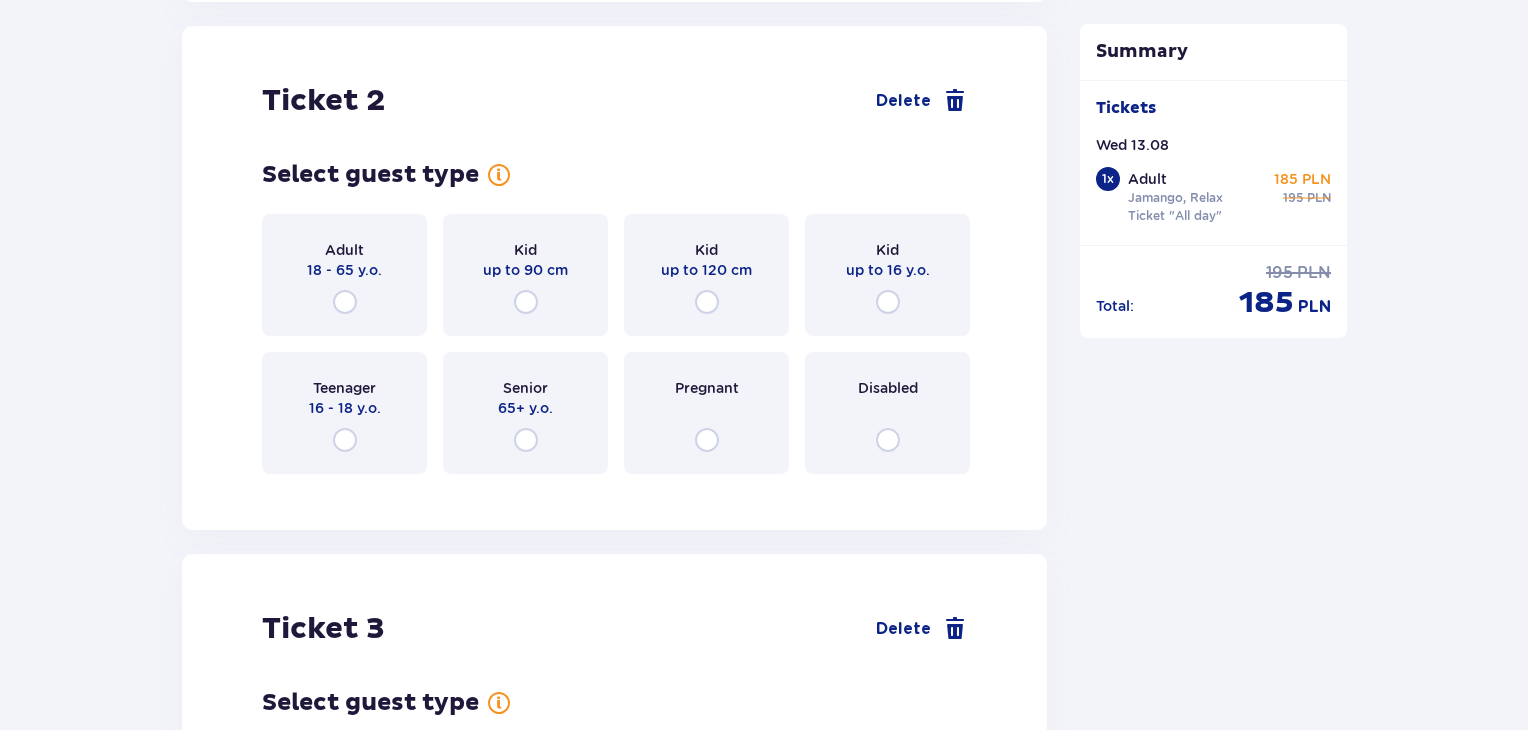 click on "Adult 18 - 65 y.o." at bounding box center [344, 275] 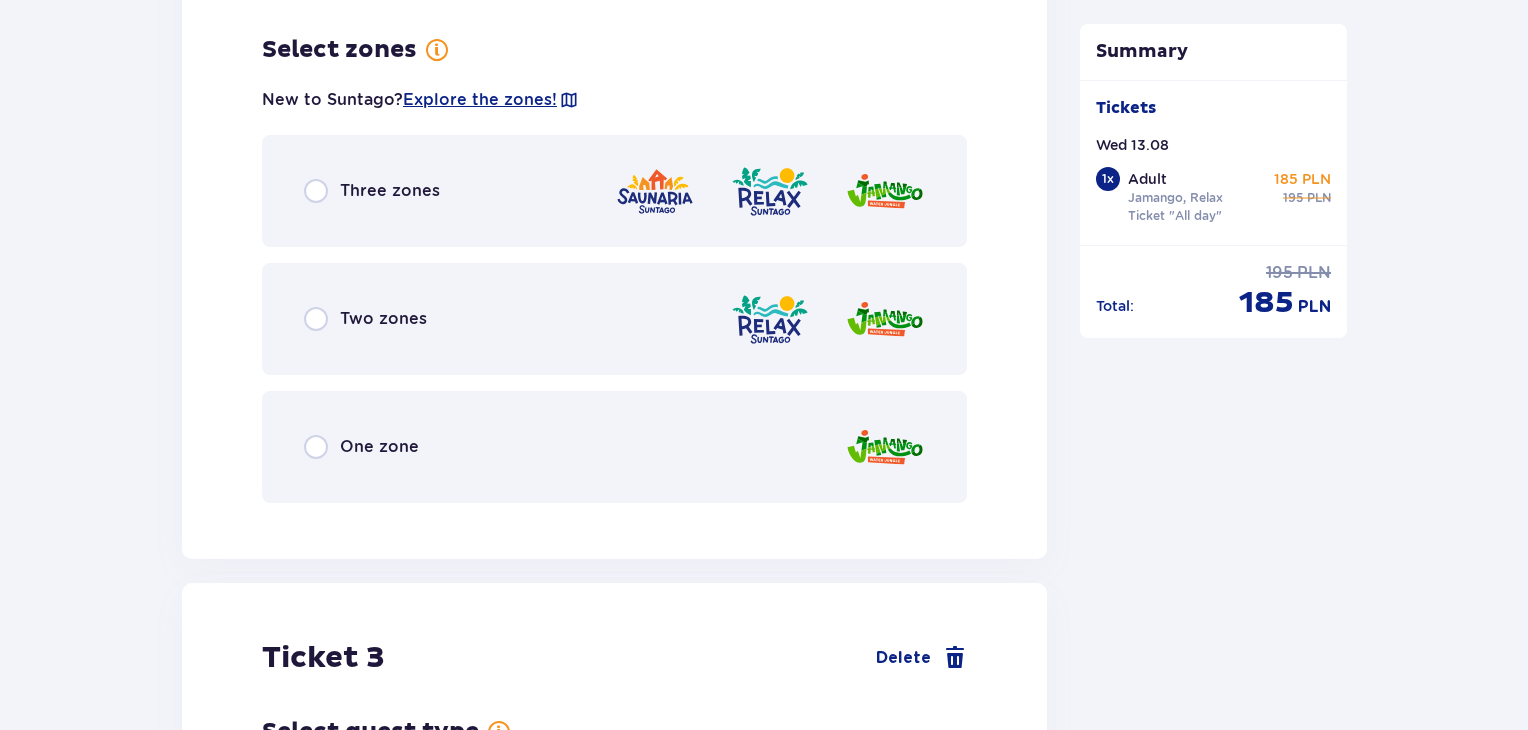 scroll, scrollTop: 3007, scrollLeft: 0, axis: vertical 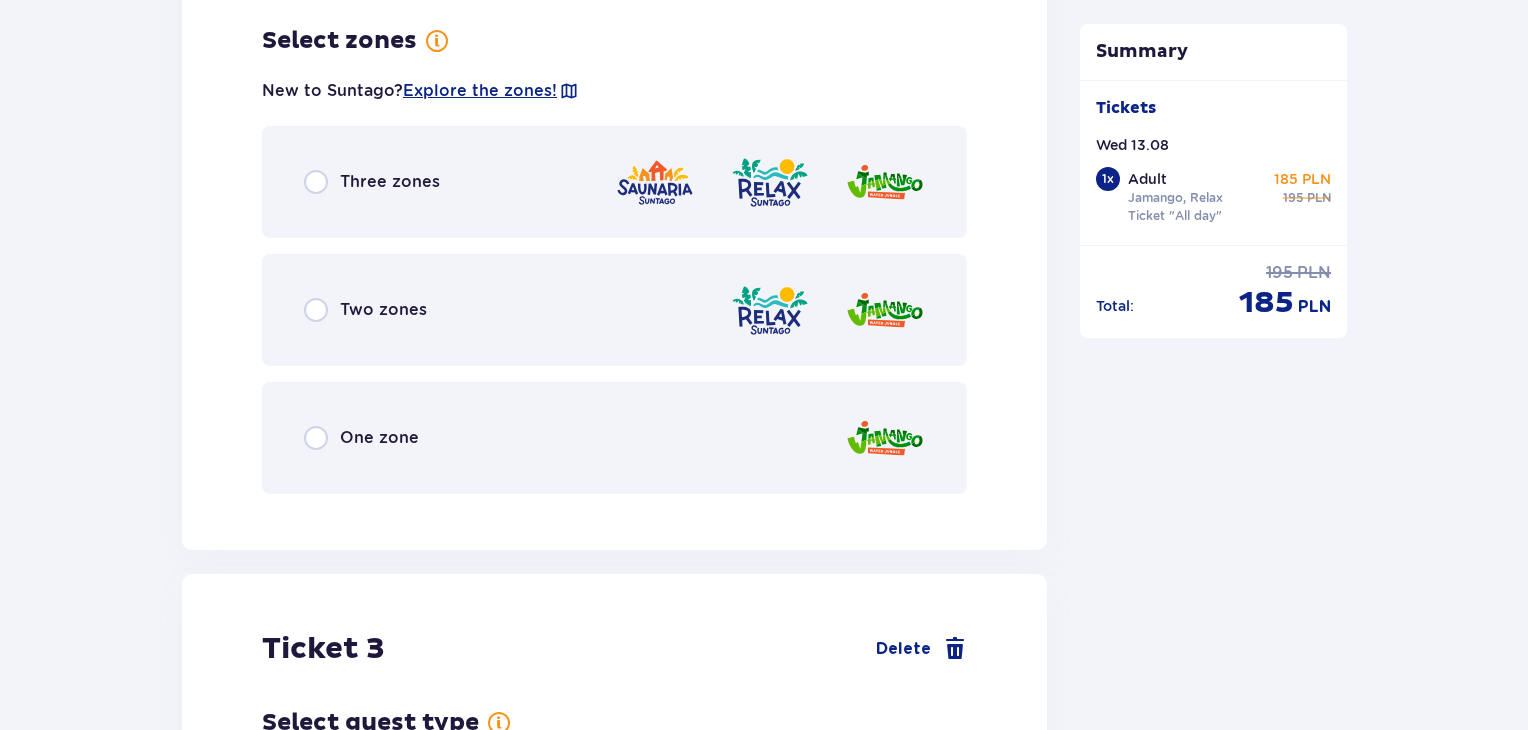 click on "Two zones" at bounding box center (383, 310) 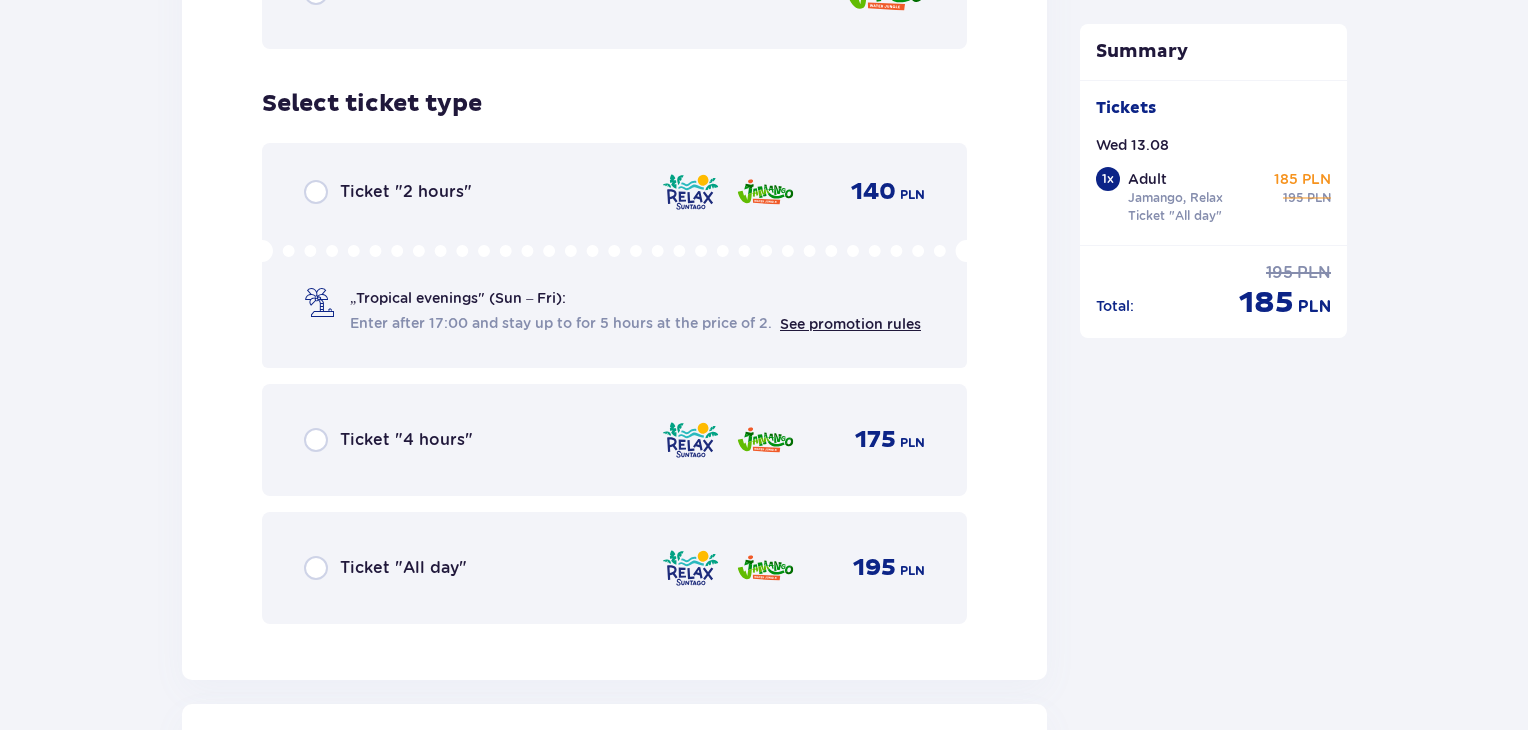 scroll, scrollTop: 3515, scrollLeft: 0, axis: vertical 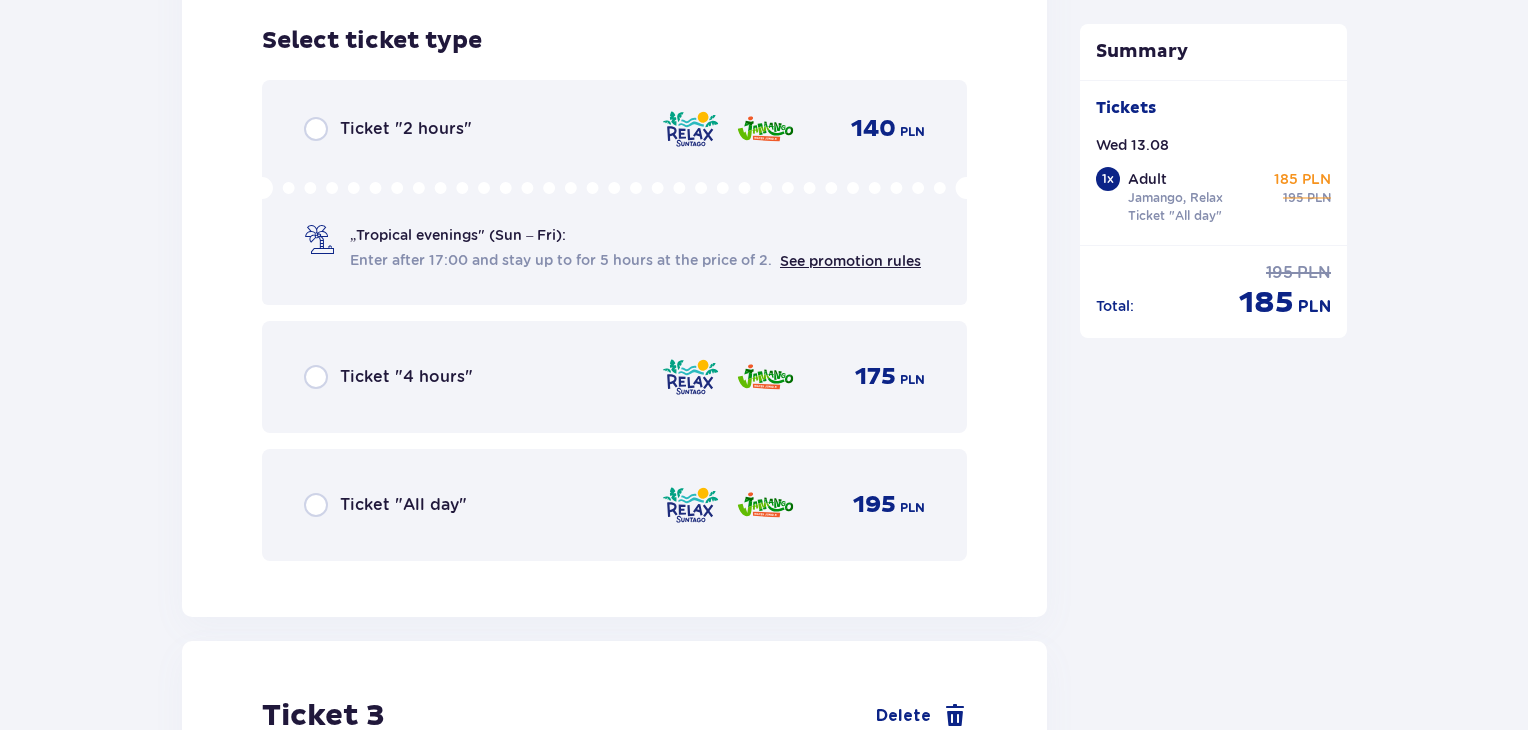 click on "Ticket "All day"" at bounding box center (403, 505) 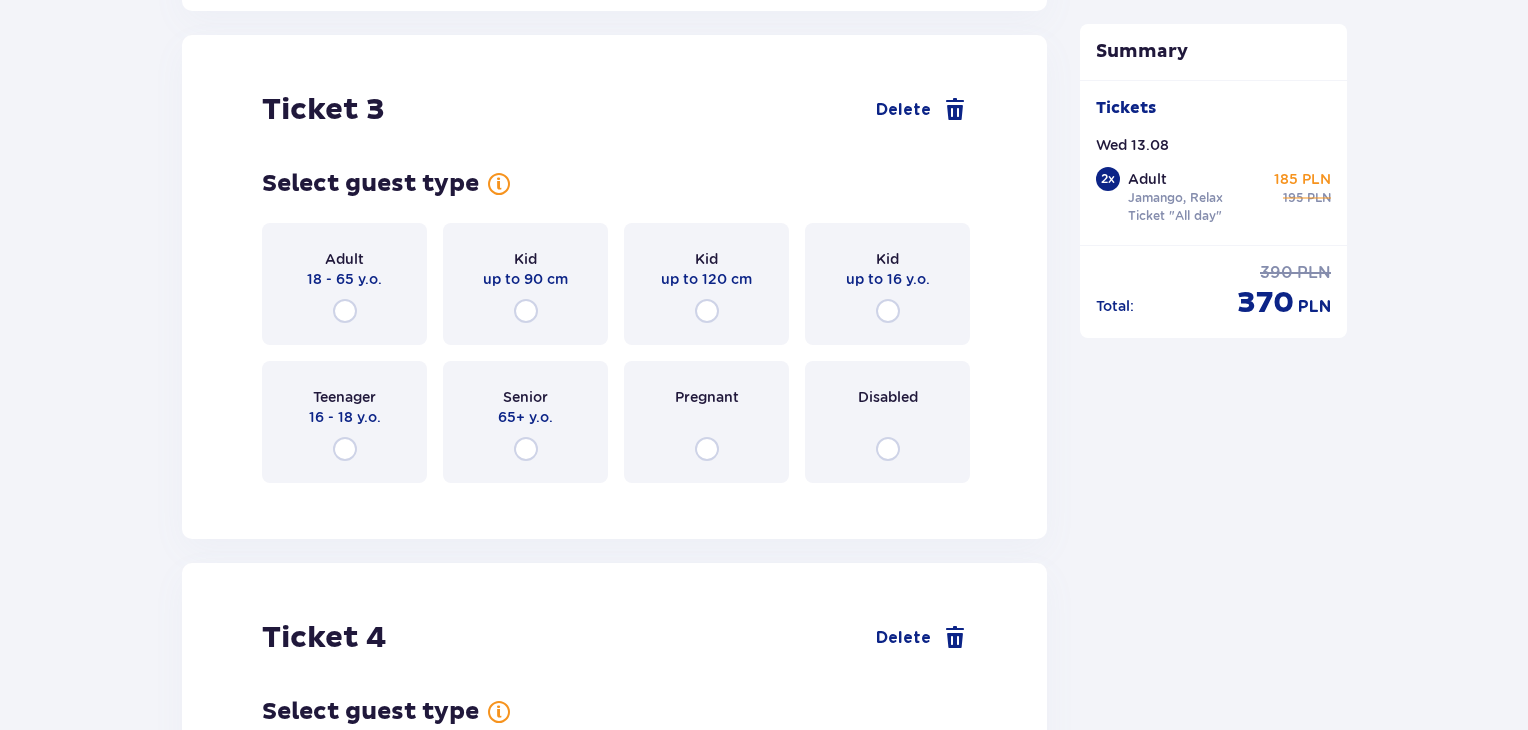 scroll, scrollTop: 4129, scrollLeft: 0, axis: vertical 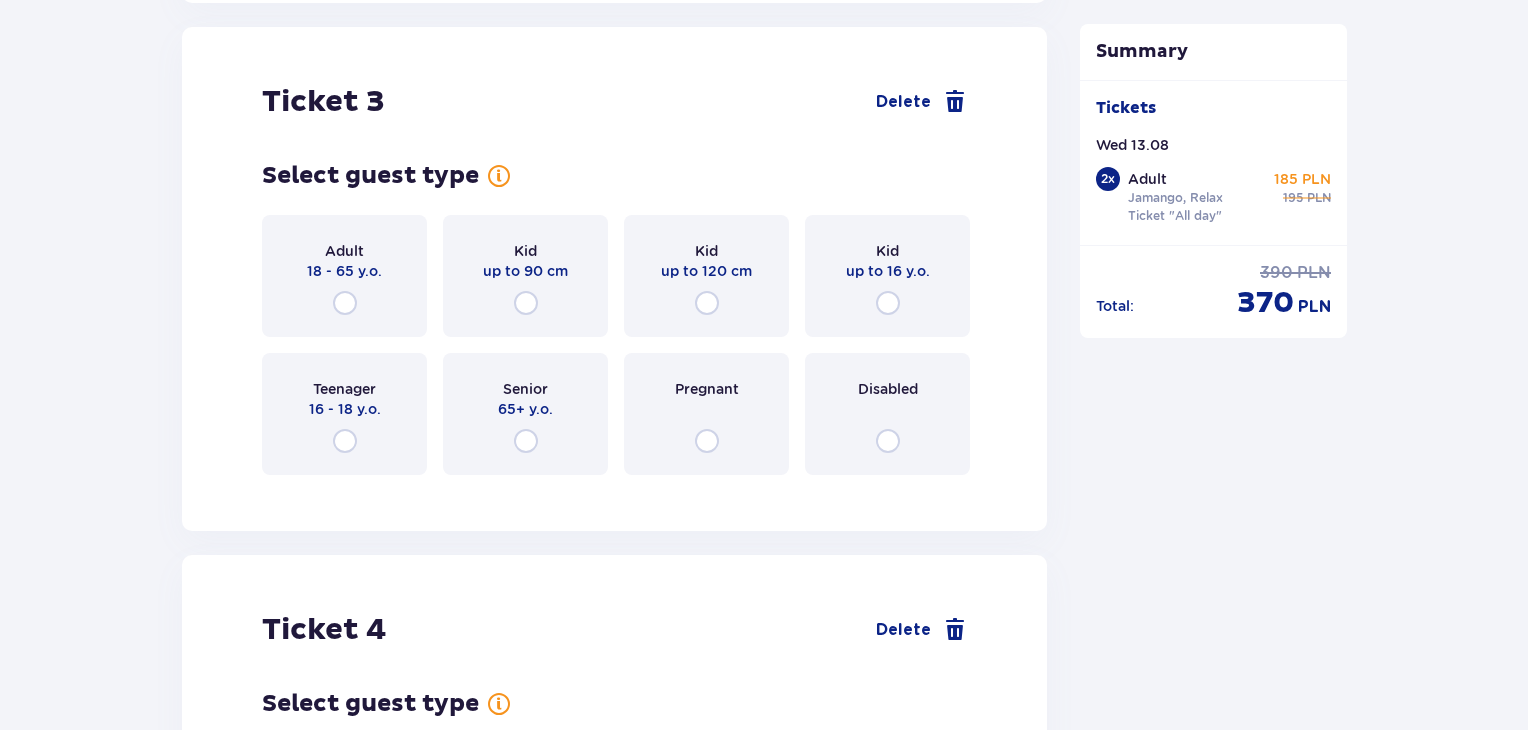 click on "18 - 65 y.o." at bounding box center [344, 271] 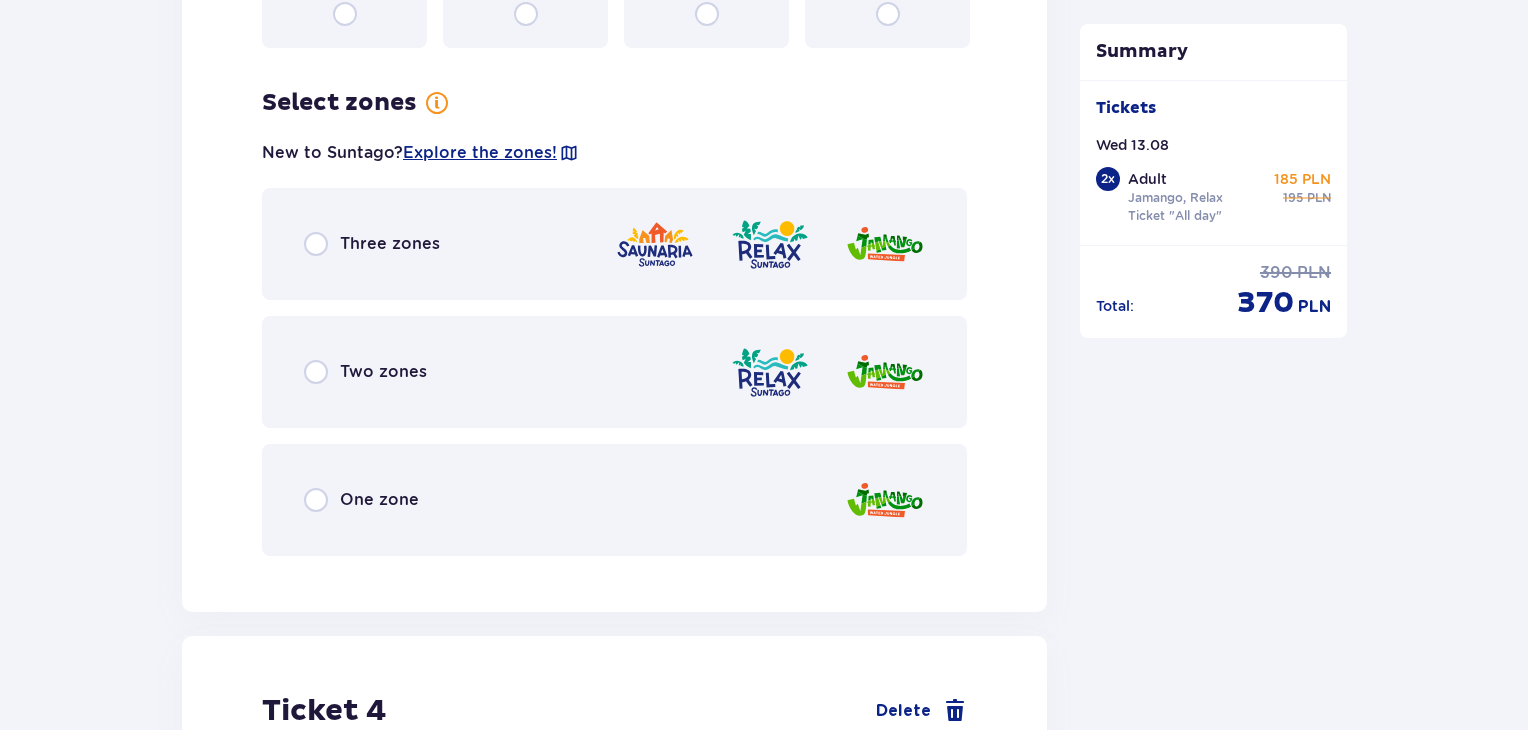 scroll, scrollTop: 4617, scrollLeft: 0, axis: vertical 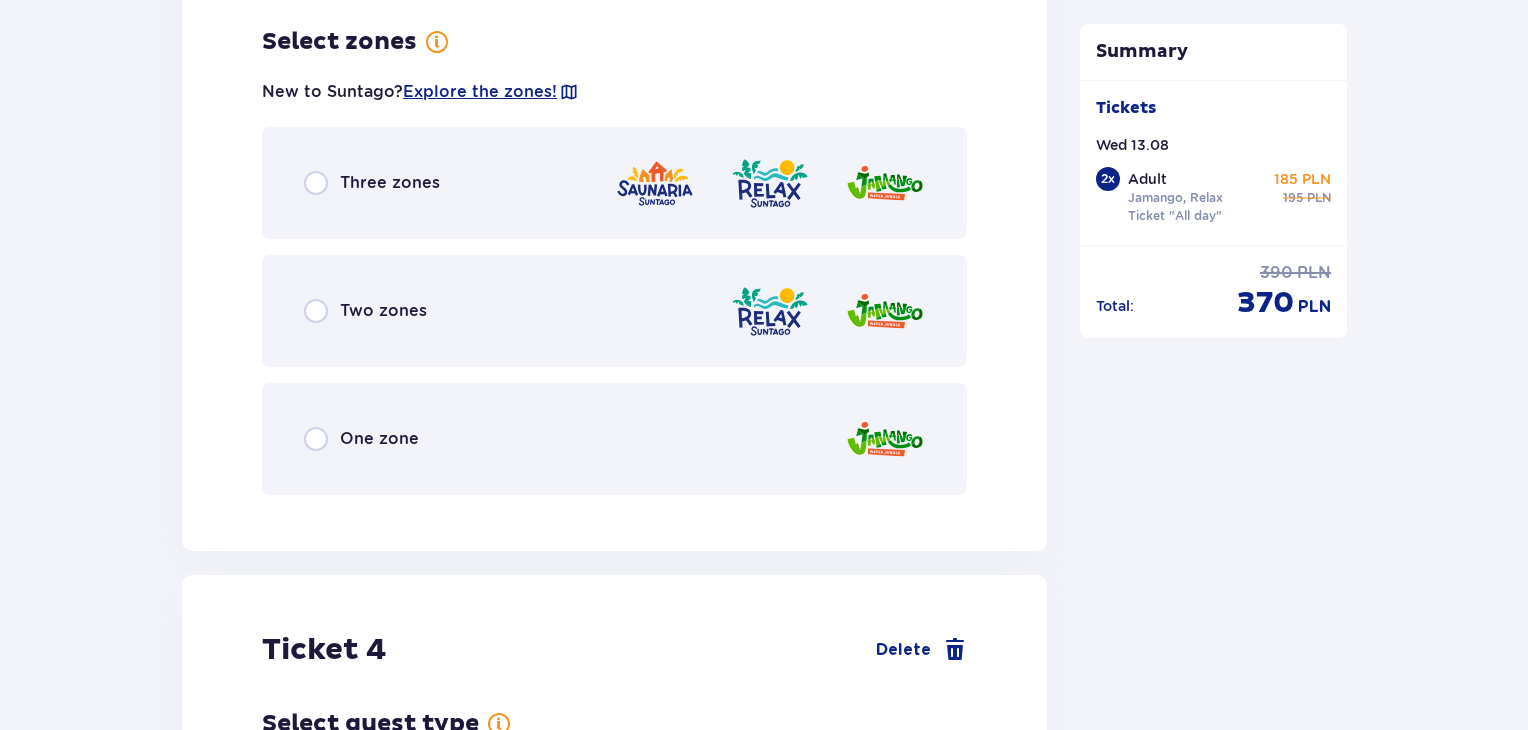 click on "Two zones" at bounding box center [614, 311] 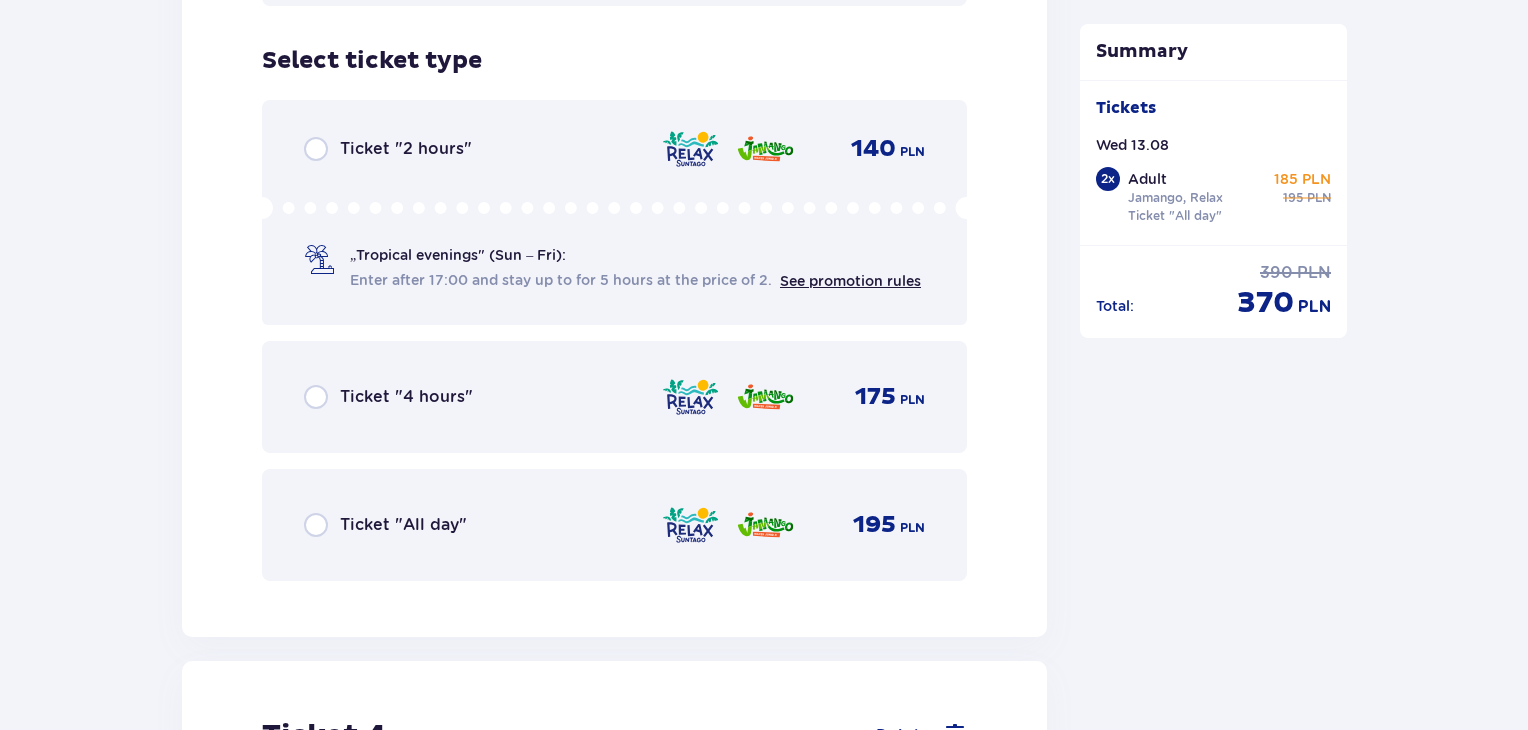 scroll, scrollTop: 5125, scrollLeft: 0, axis: vertical 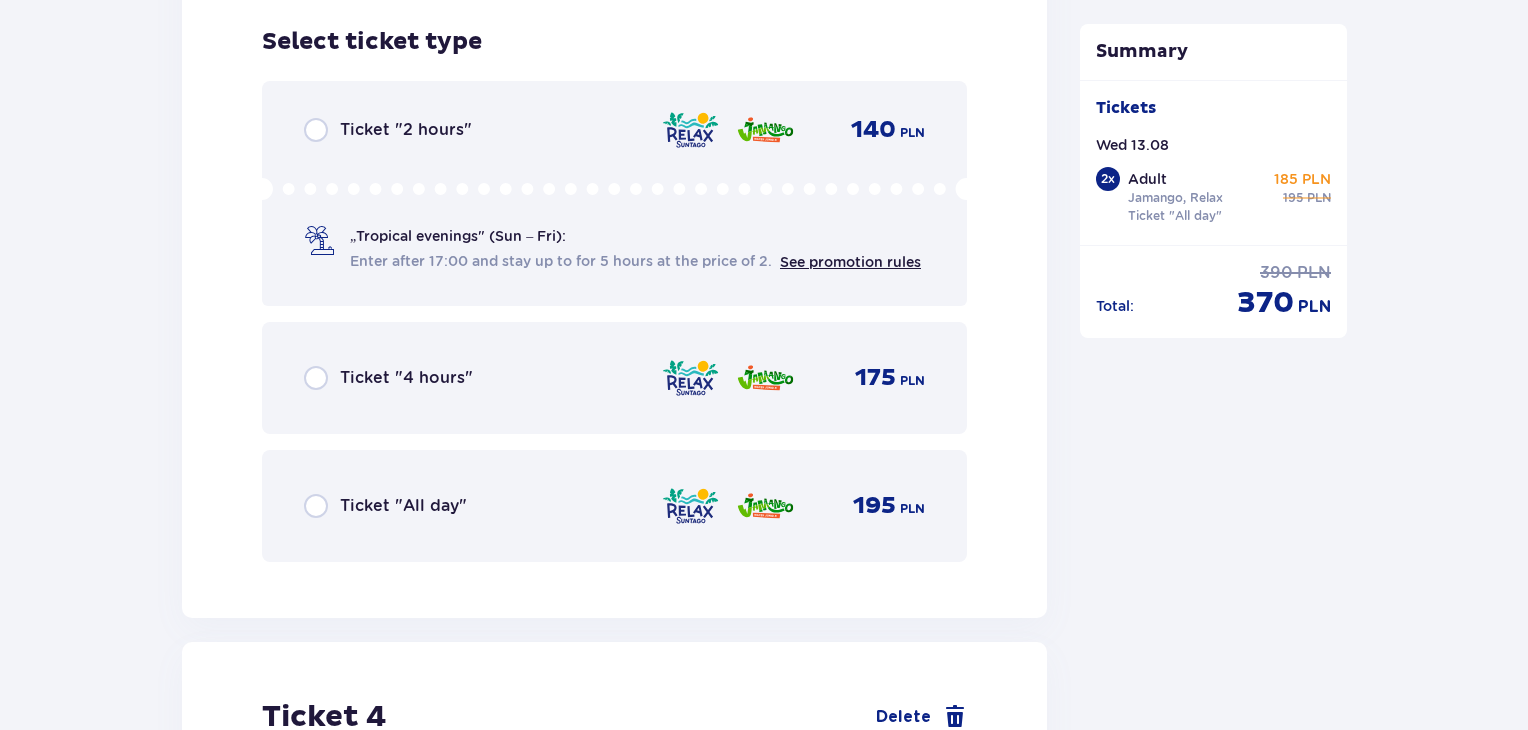 click on "Ticket "All day"" at bounding box center [403, 506] 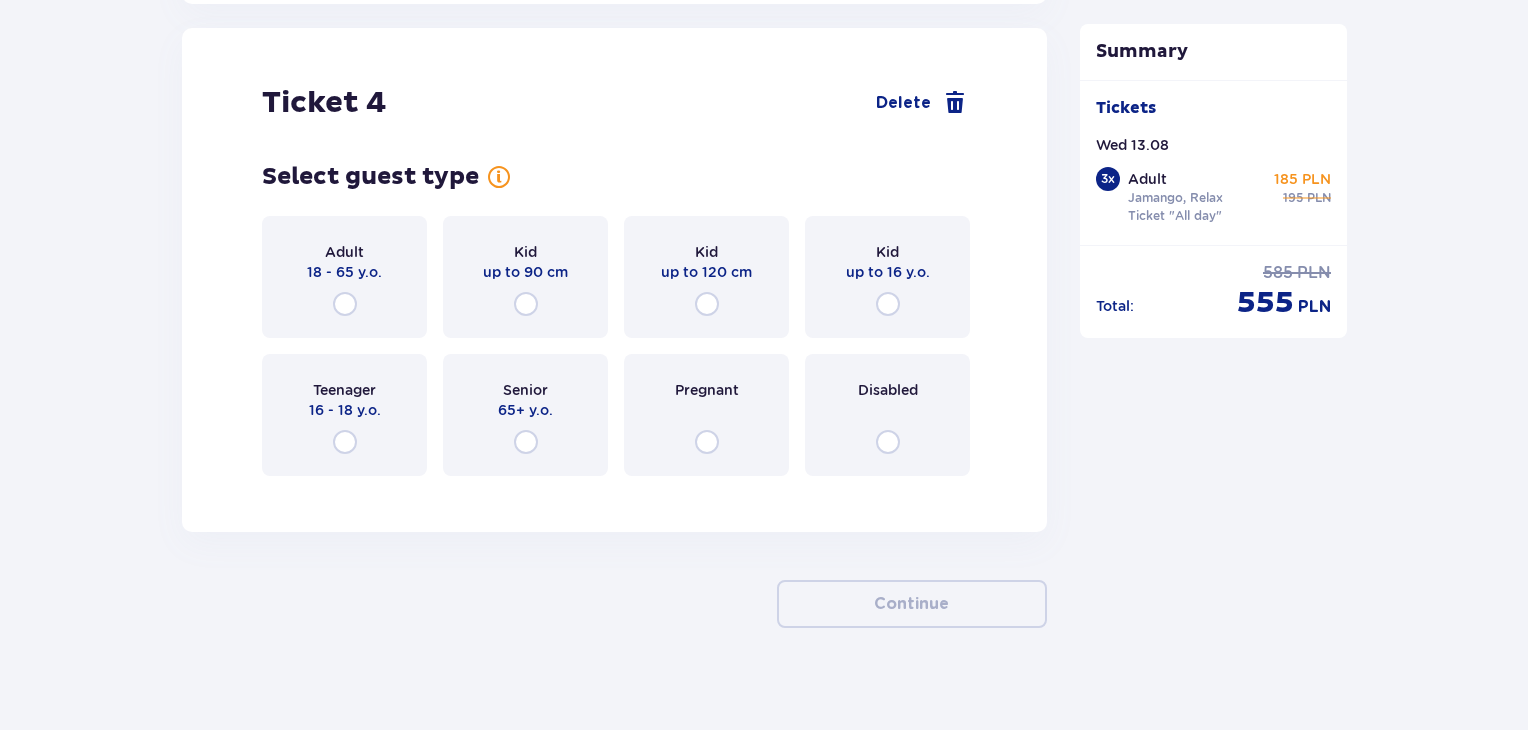scroll, scrollTop: 5740, scrollLeft: 0, axis: vertical 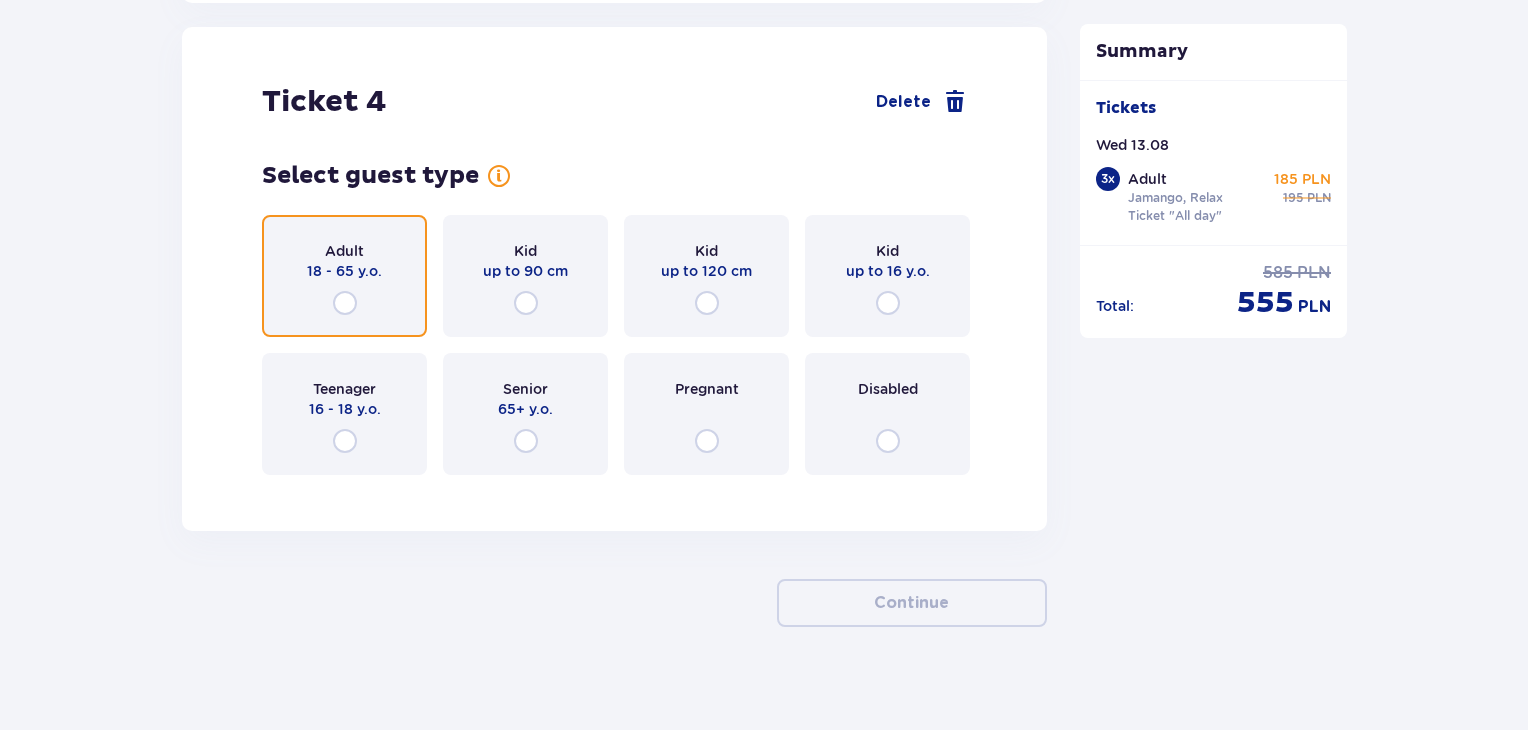 click at bounding box center (345, 303) 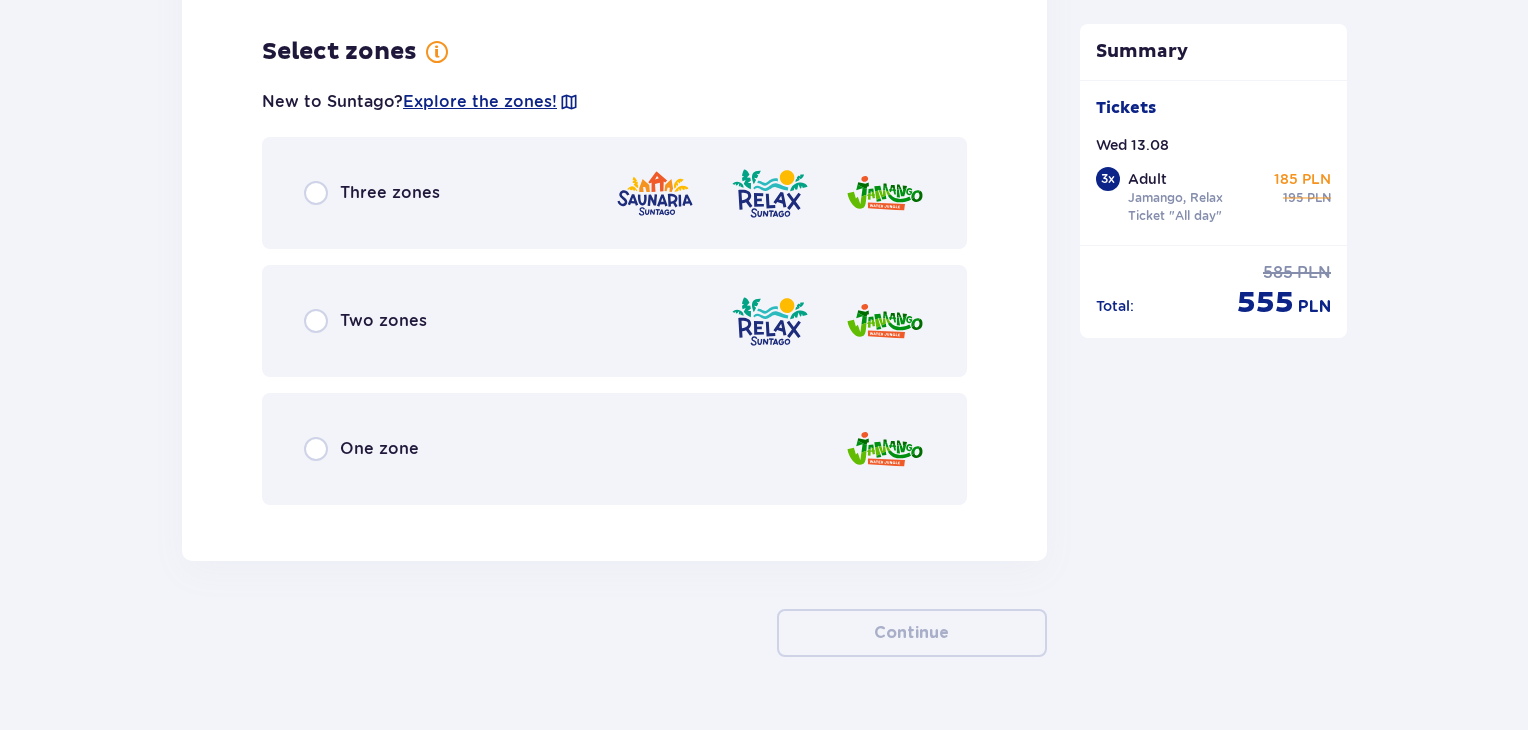 scroll, scrollTop: 6228, scrollLeft: 0, axis: vertical 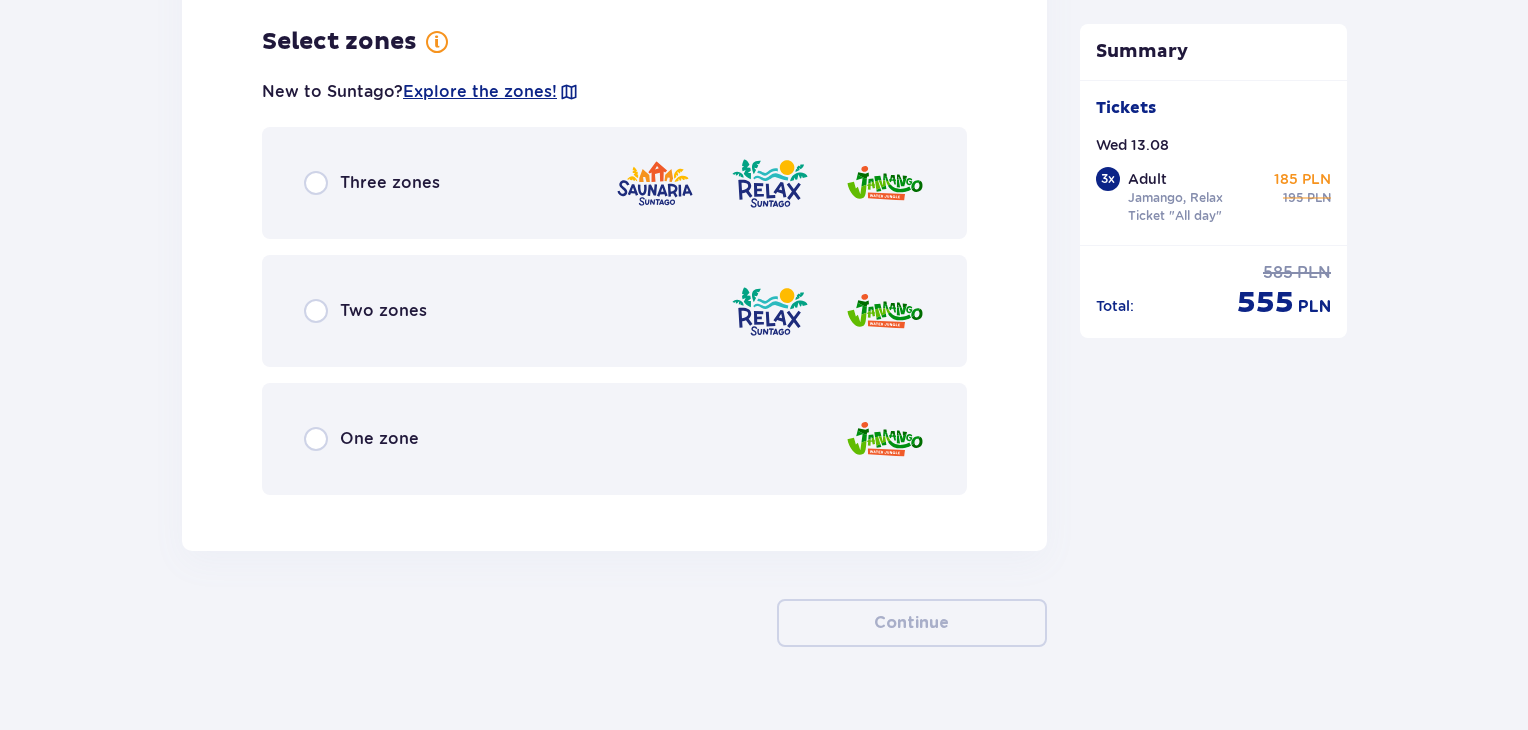 click on "Two zones" at bounding box center (383, 311) 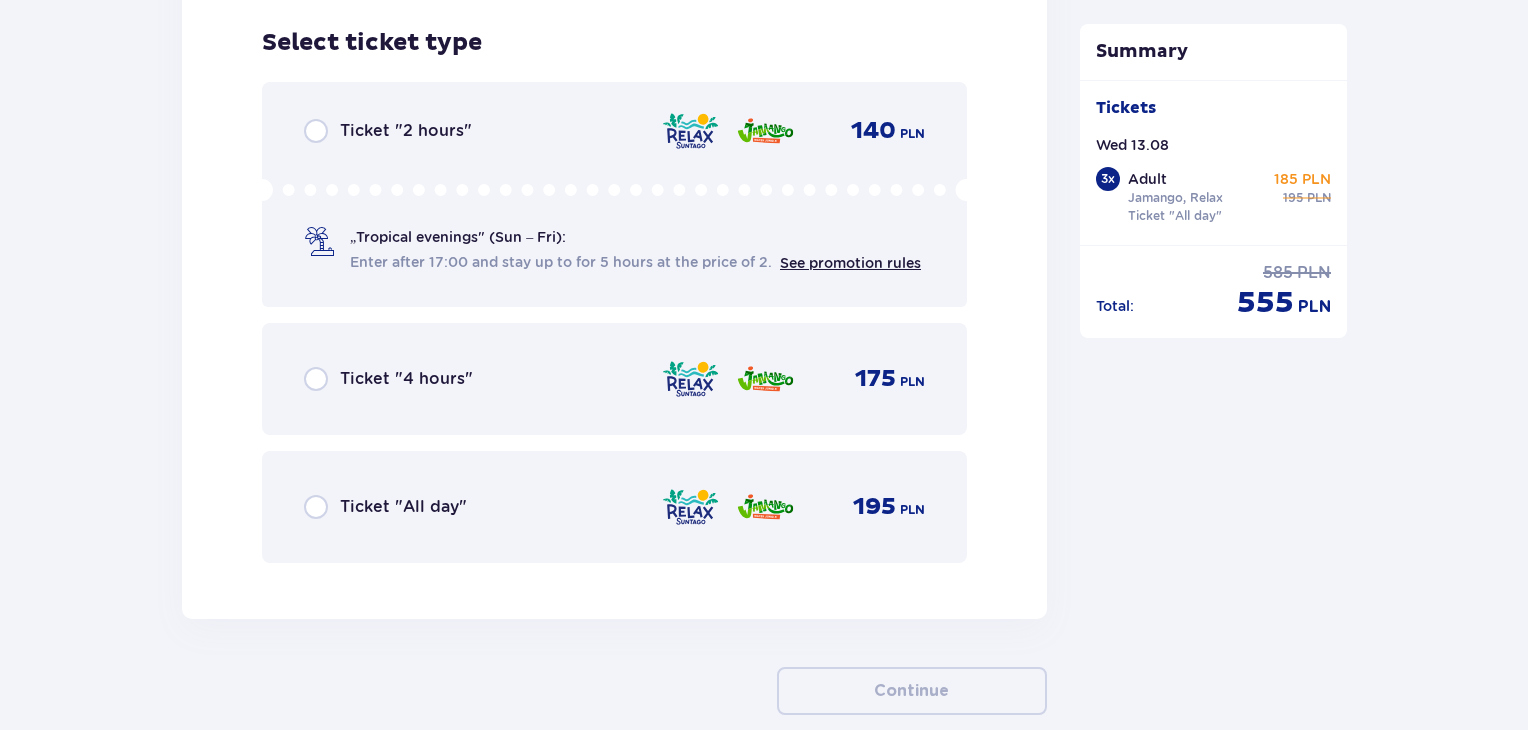 scroll, scrollTop: 6736, scrollLeft: 0, axis: vertical 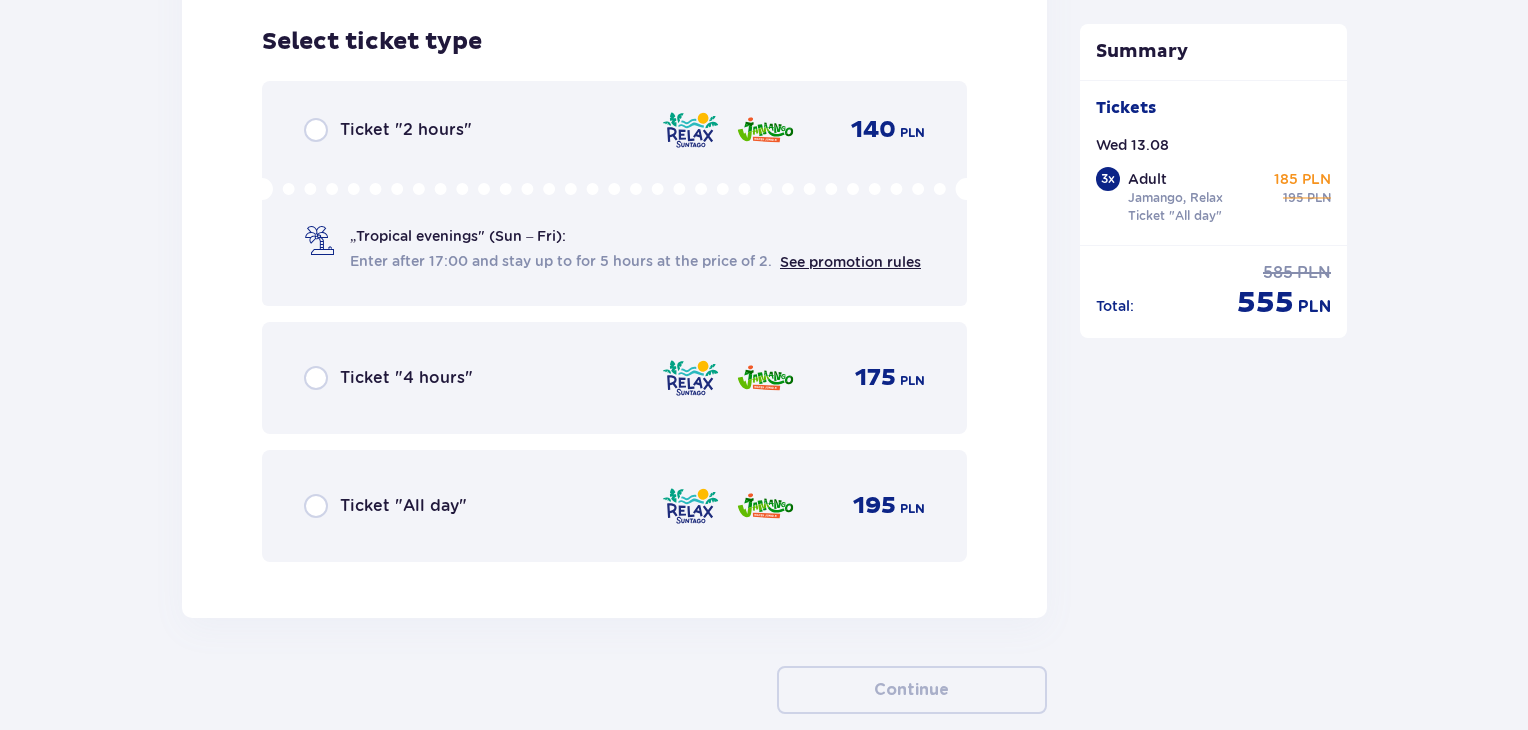 click on "Ticket "All day"" at bounding box center (403, 506) 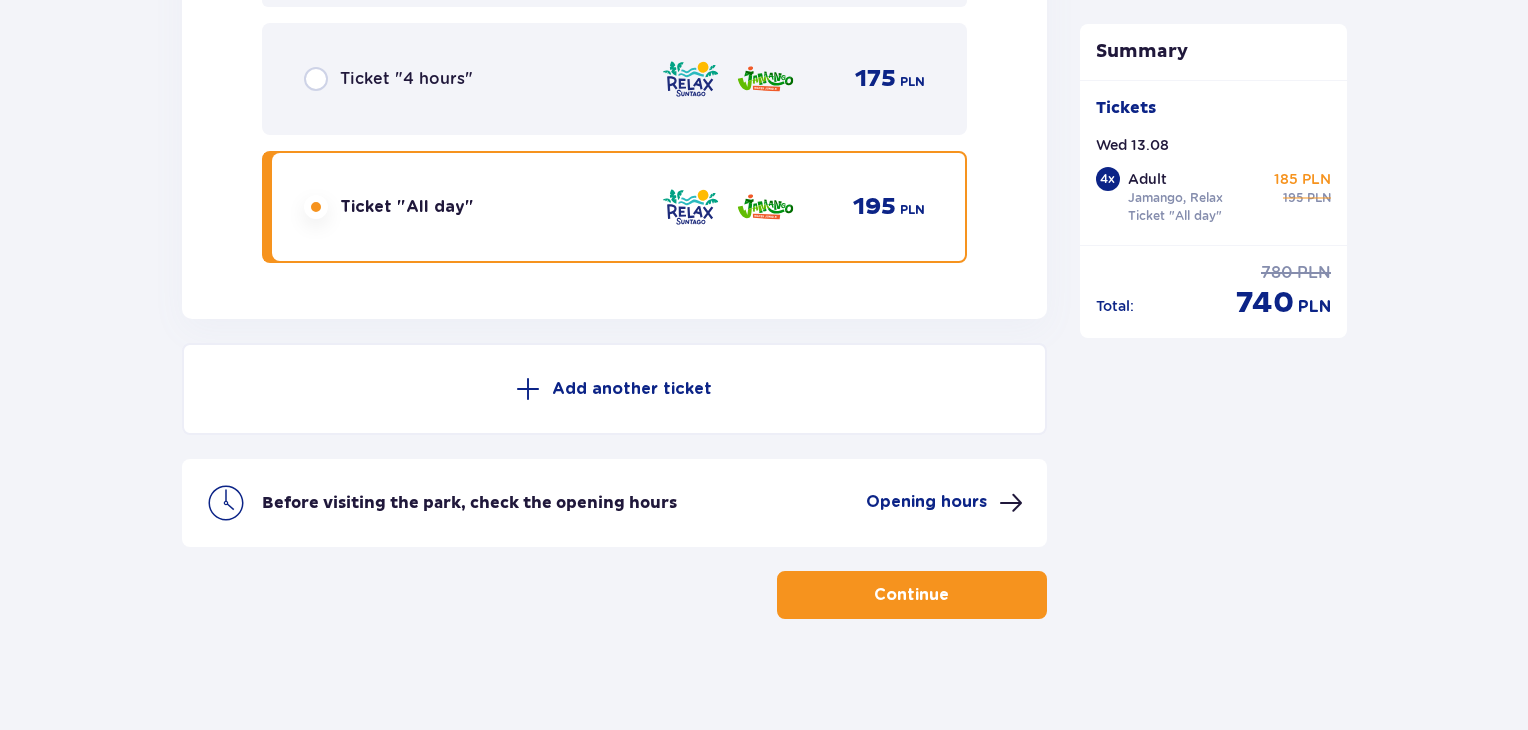 scroll, scrollTop: 7040, scrollLeft: 0, axis: vertical 